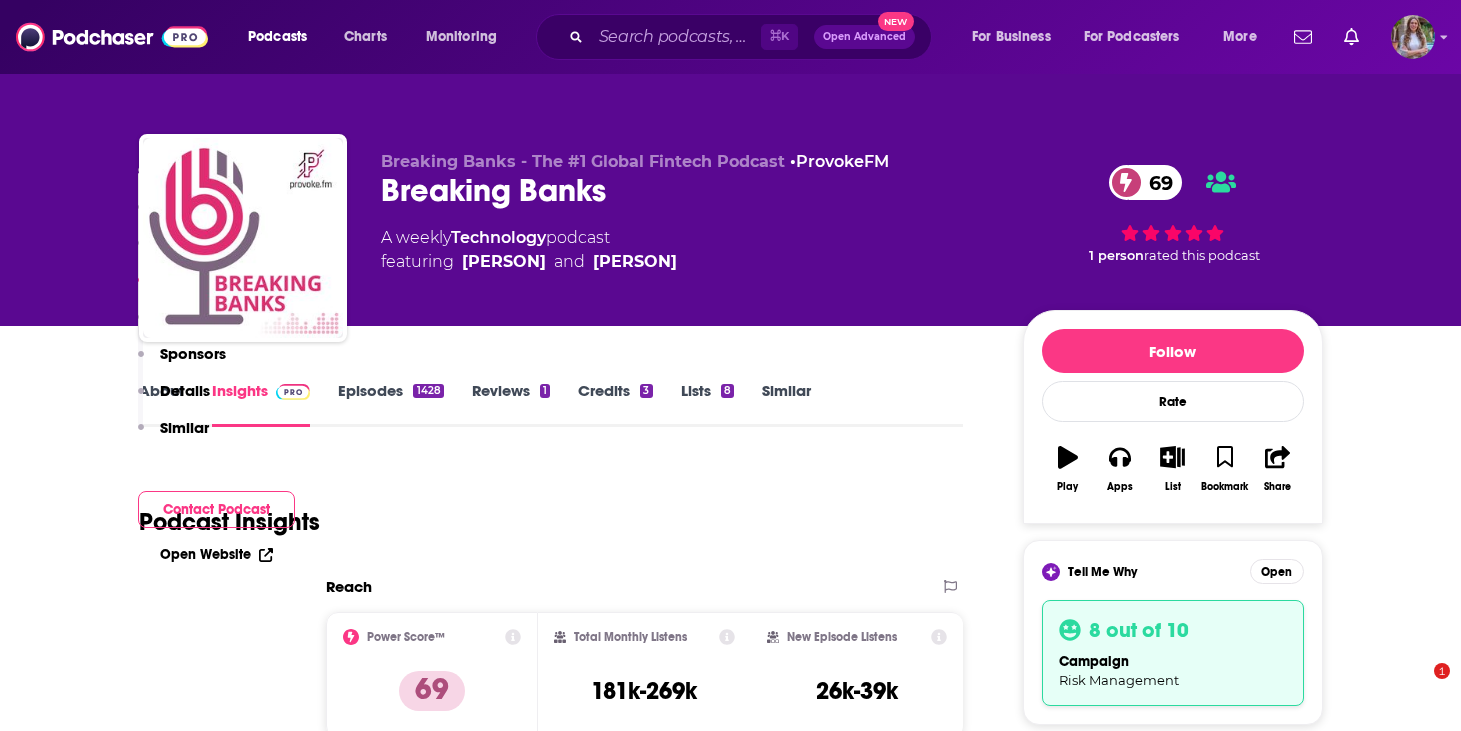 scroll, scrollTop: 1847, scrollLeft: 0, axis: vertical 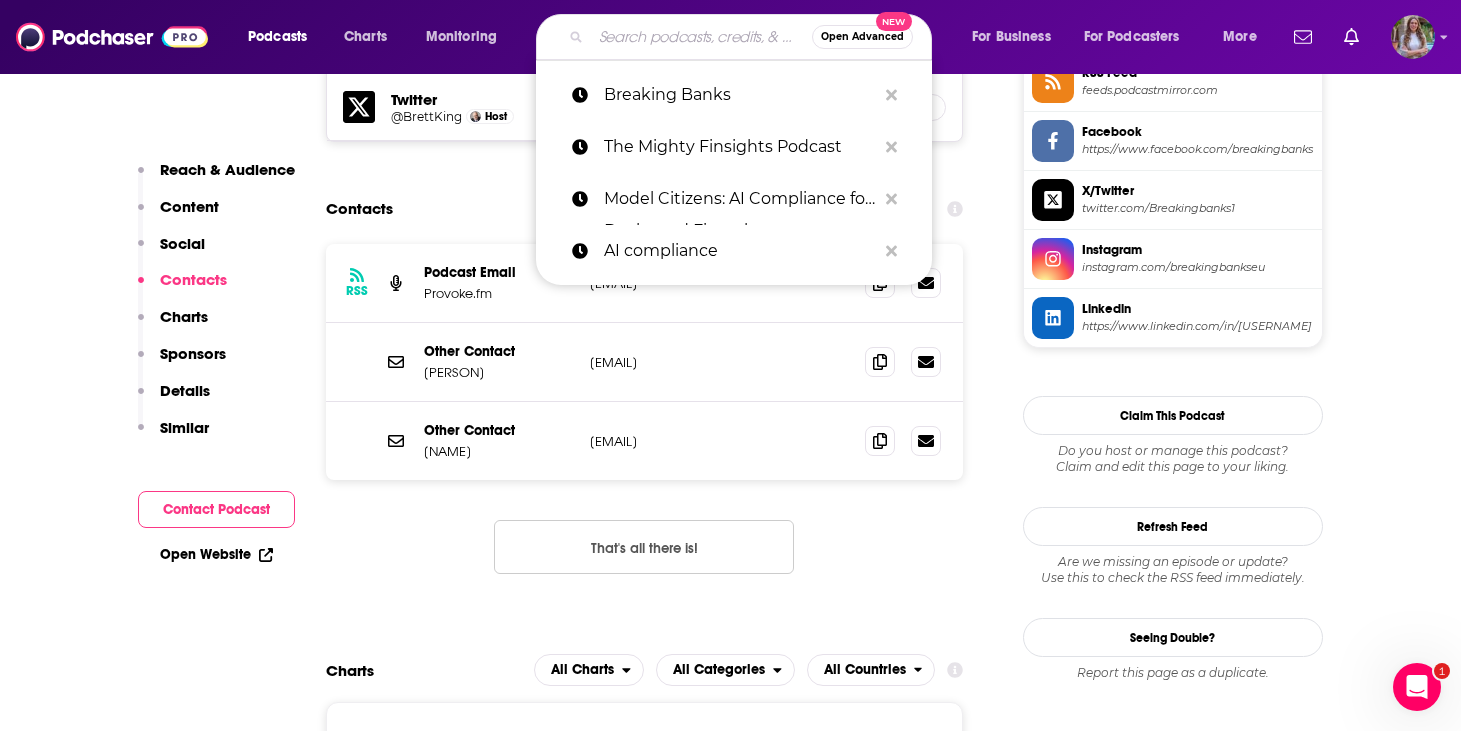 click at bounding box center [701, 37] 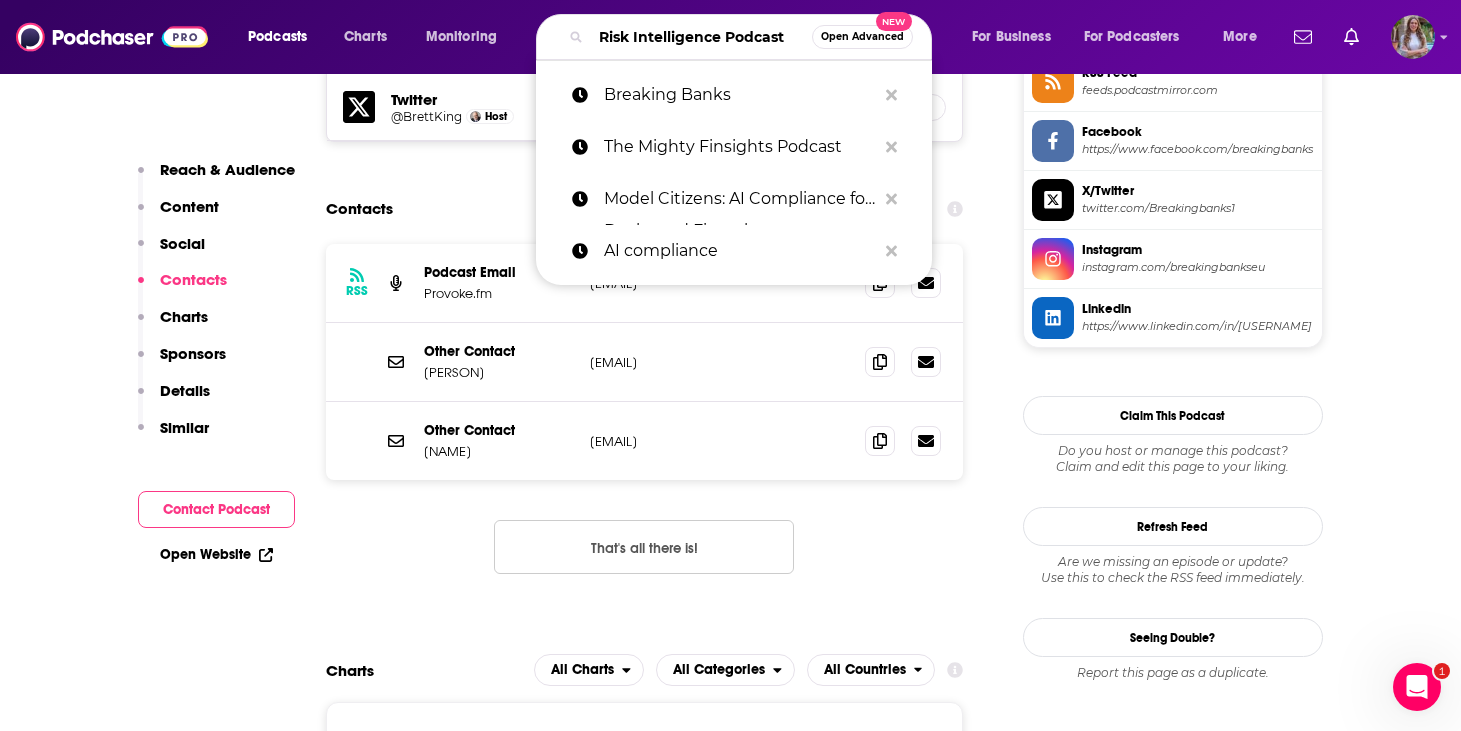 scroll, scrollTop: 0, scrollLeft: 22, axis: horizontal 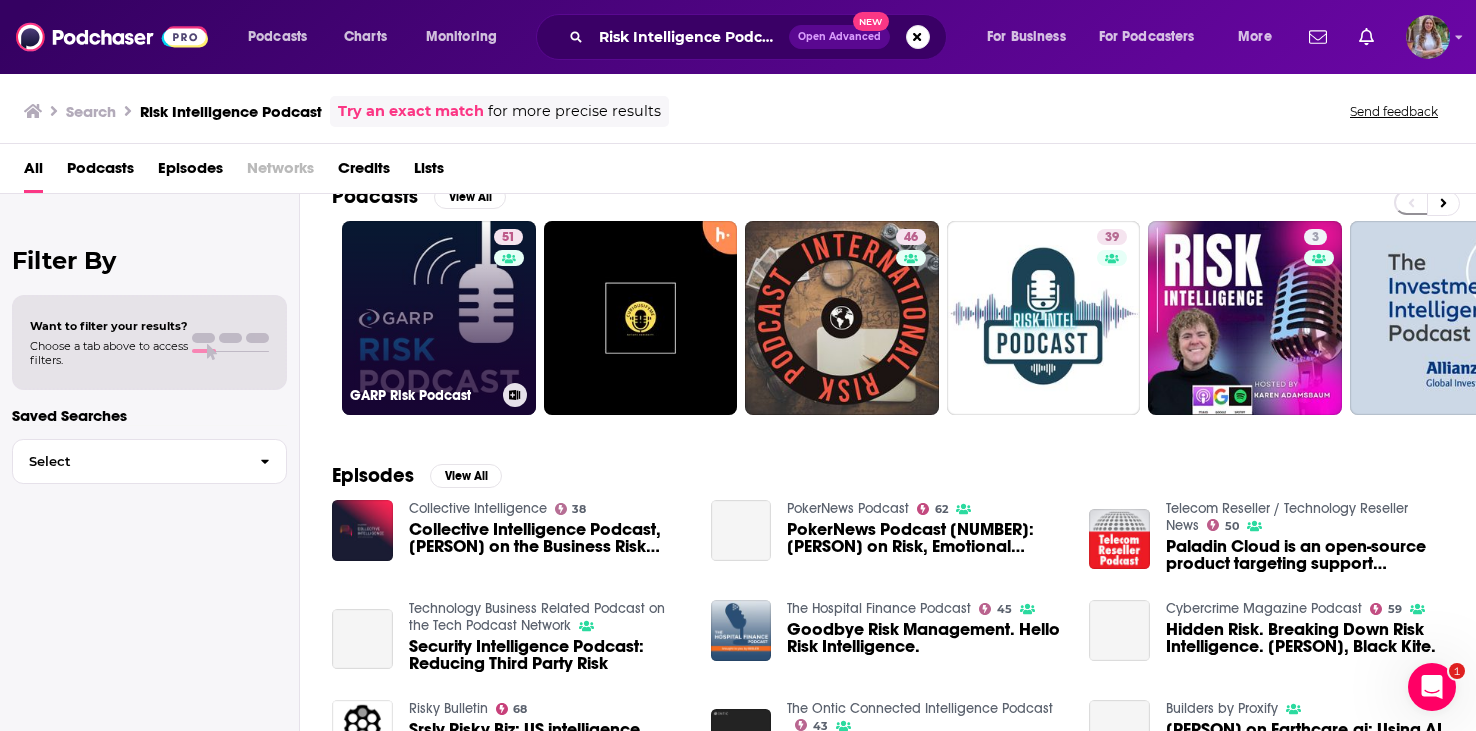 click on "51 GARP Risk Podcast" at bounding box center (439, 318) 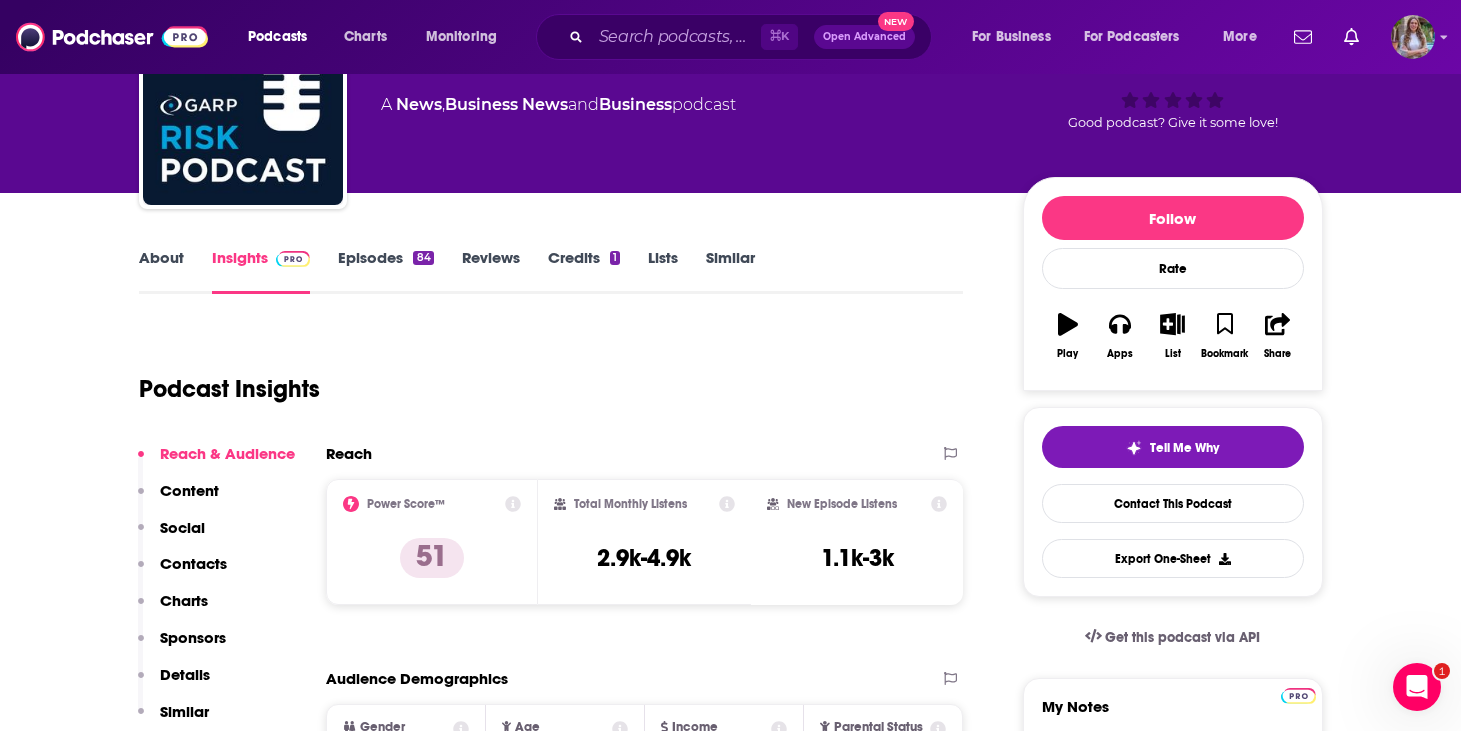 scroll, scrollTop: 112, scrollLeft: 0, axis: vertical 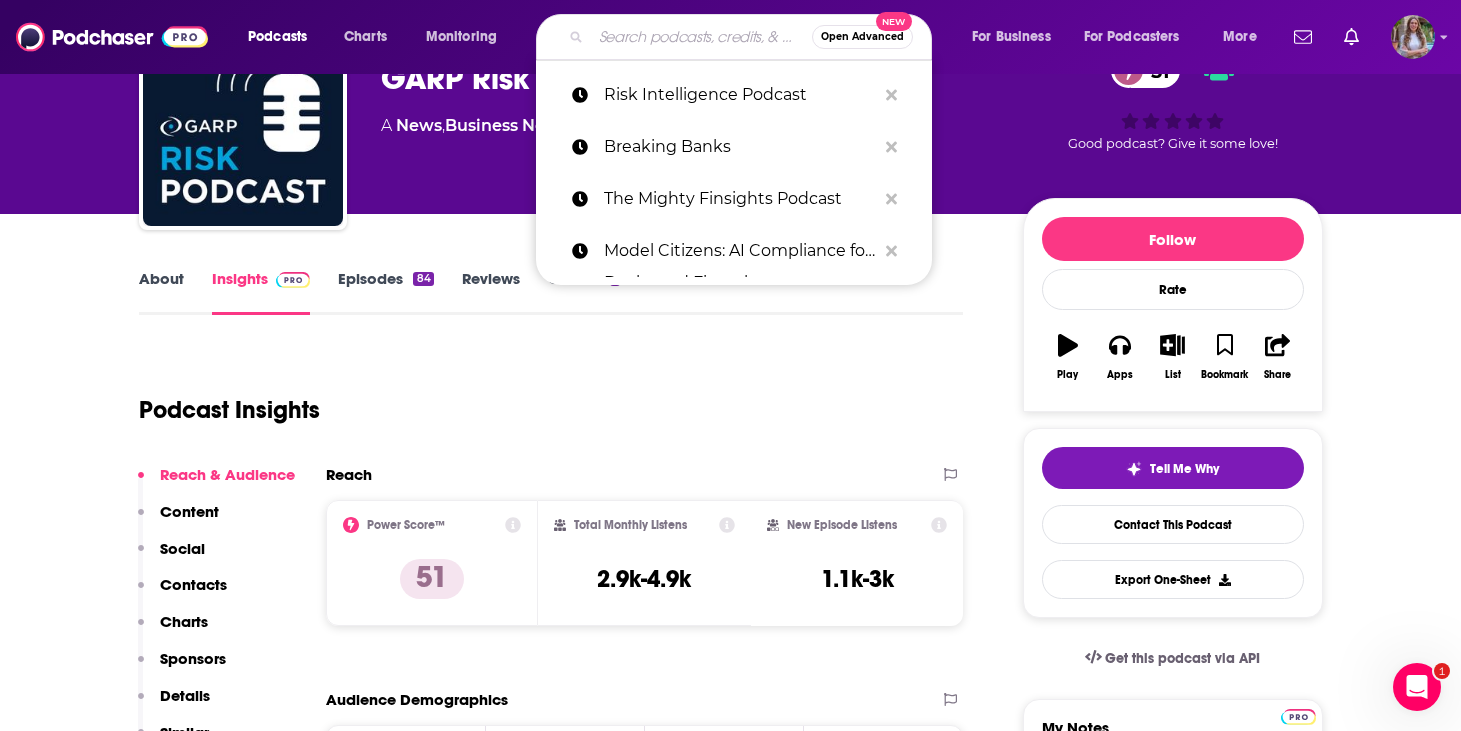 click at bounding box center (701, 37) 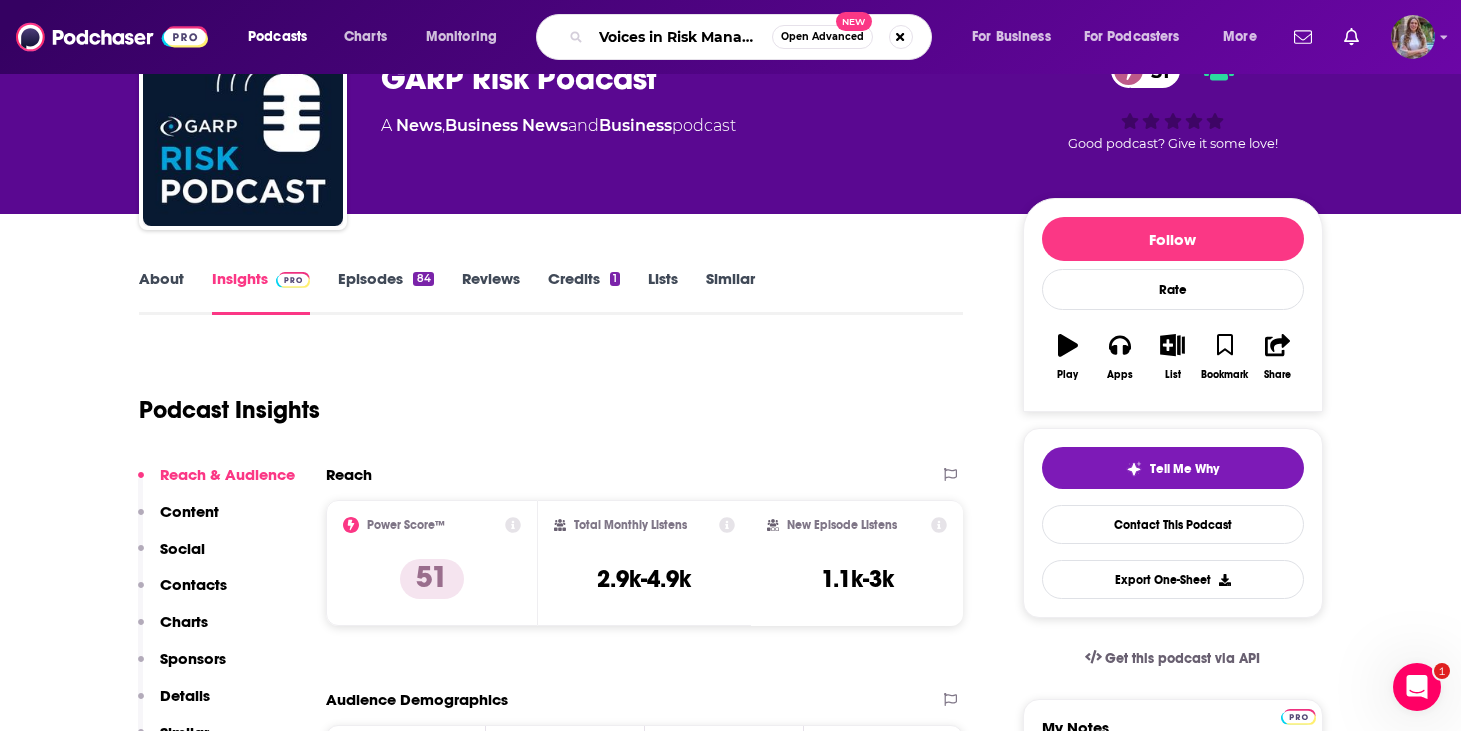 scroll, scrollTop: 0, scrollLeft: 40, axis: horizontal 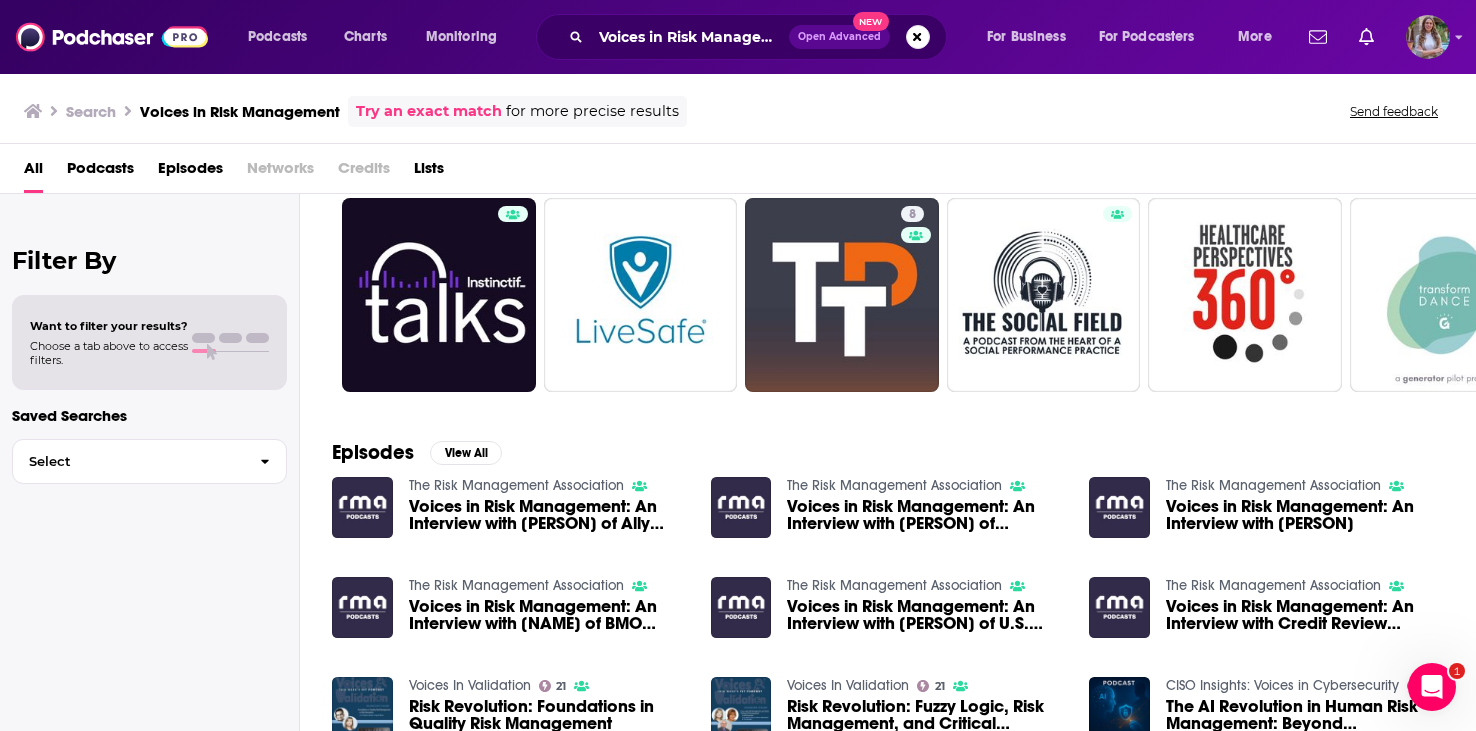click on "Voices in Risk Management: An Interview with [PERSON] of Ally Financial by The Risk Management Association | Podchaser" at bounding box center [509, 508] 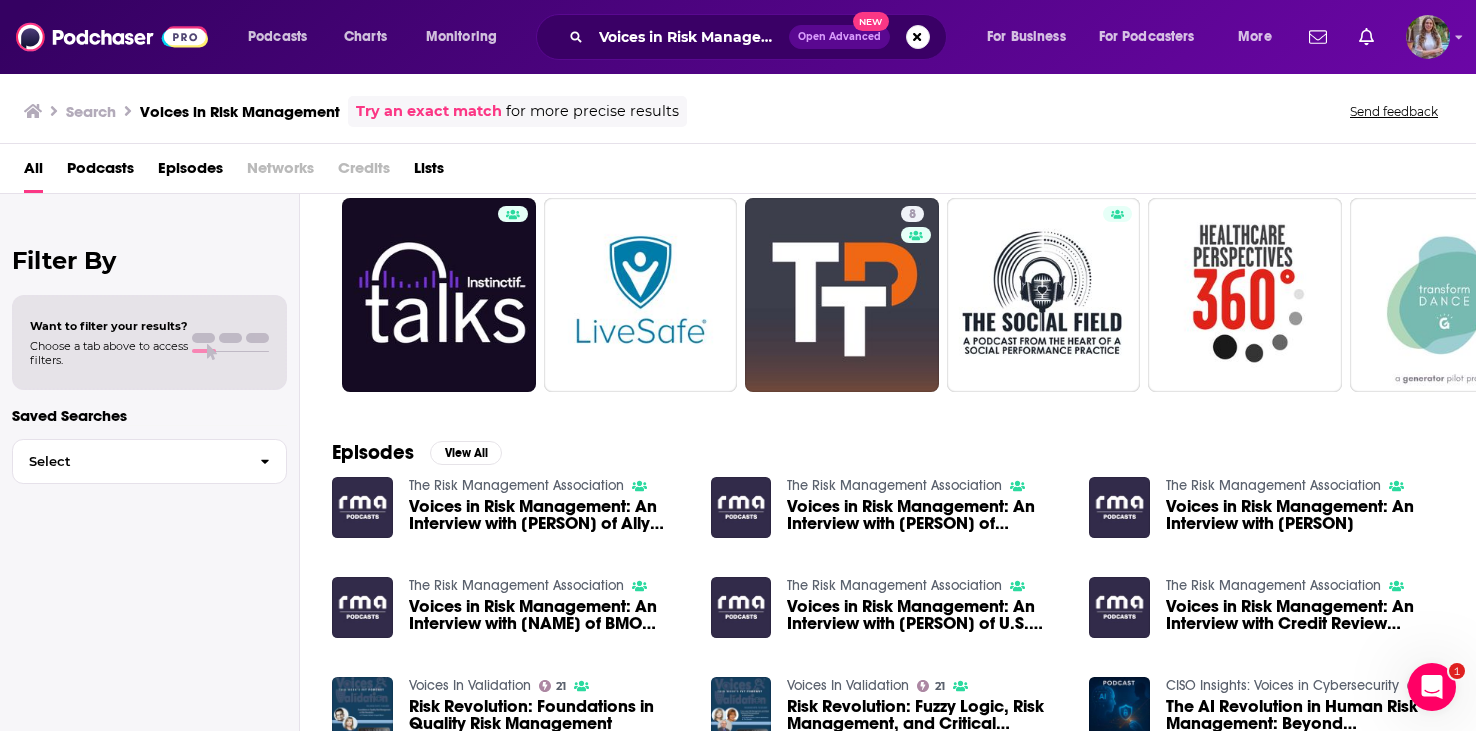 click on "Voices in Risk Management: An Interview with [PERSON] of Ally Financial" at bounding box center [548, 515] 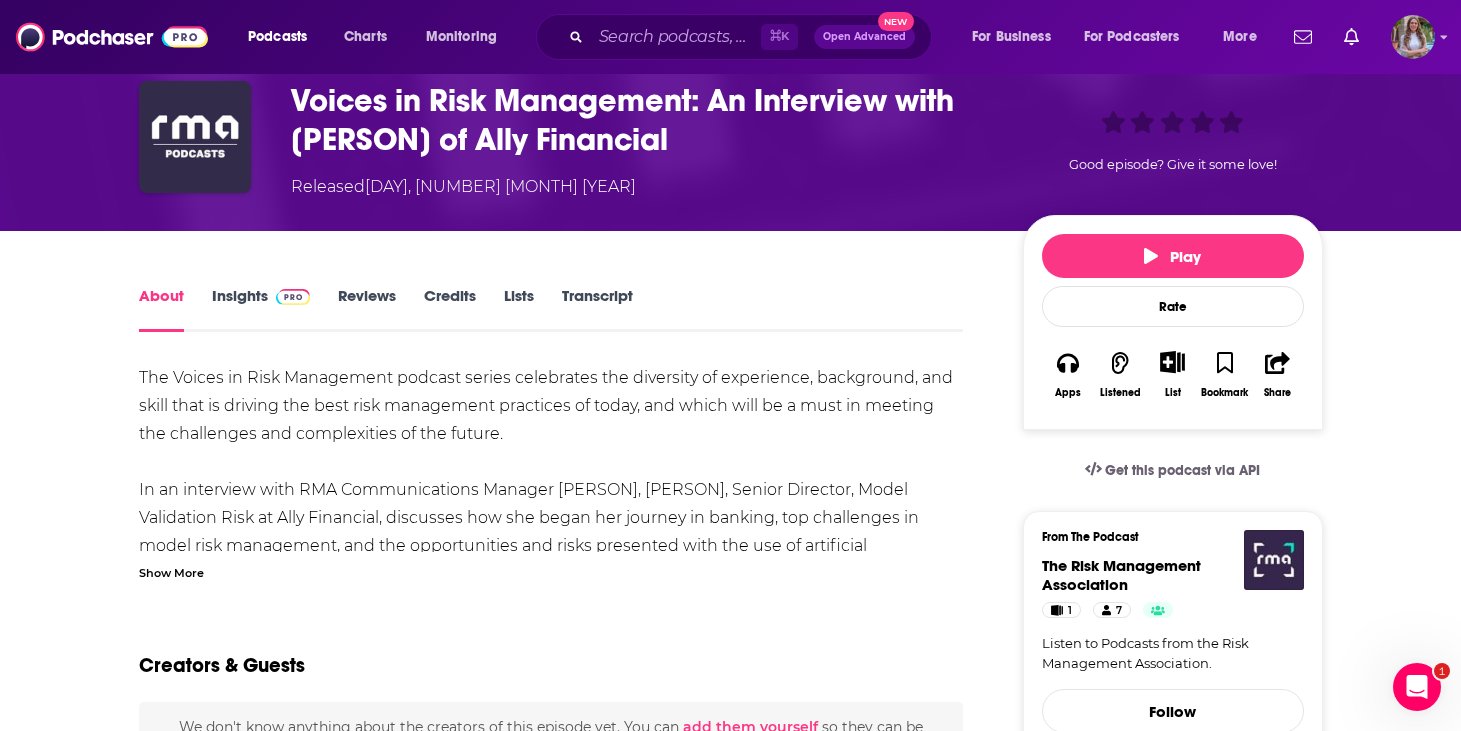 scroll, scrollTop: 67, scrollLeft: 0, axis: vertical 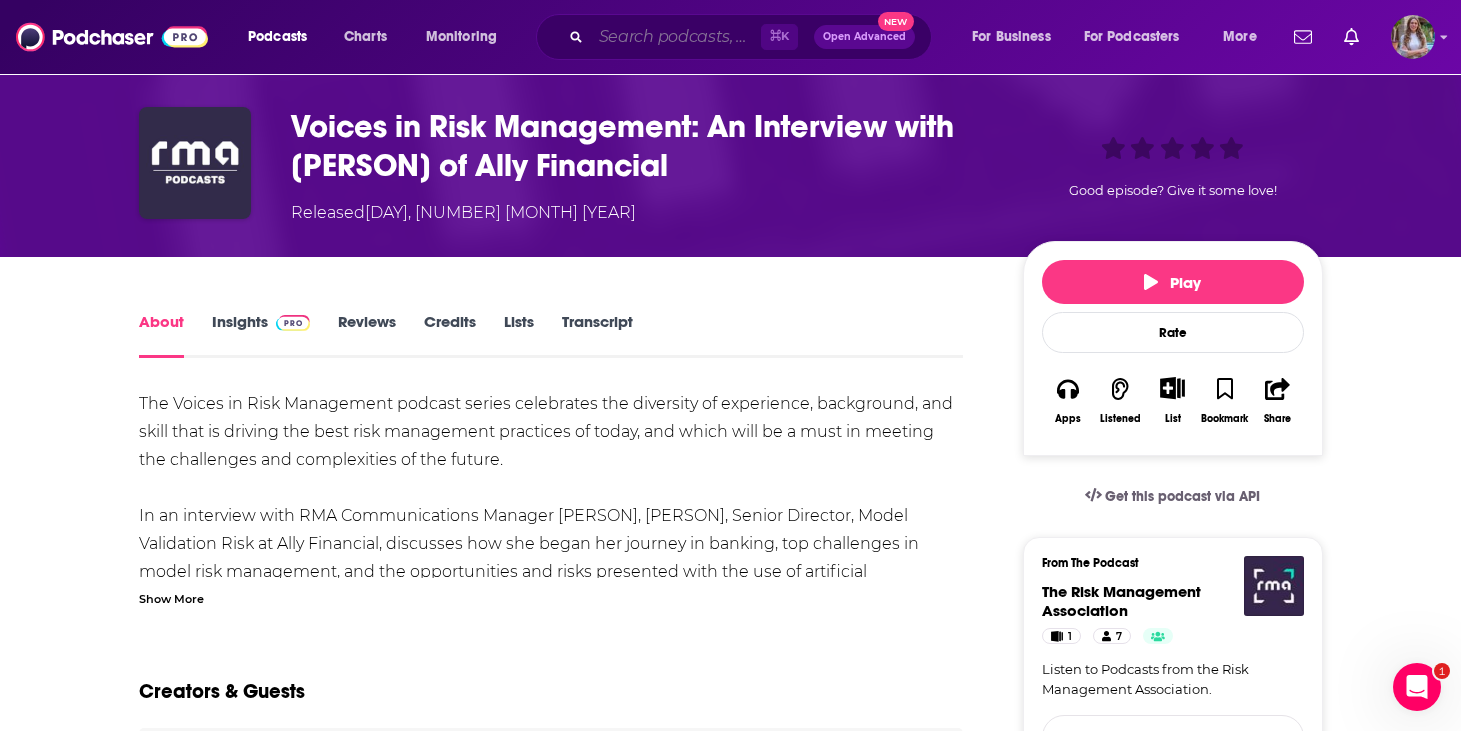 click at bounding box center [676, 37] 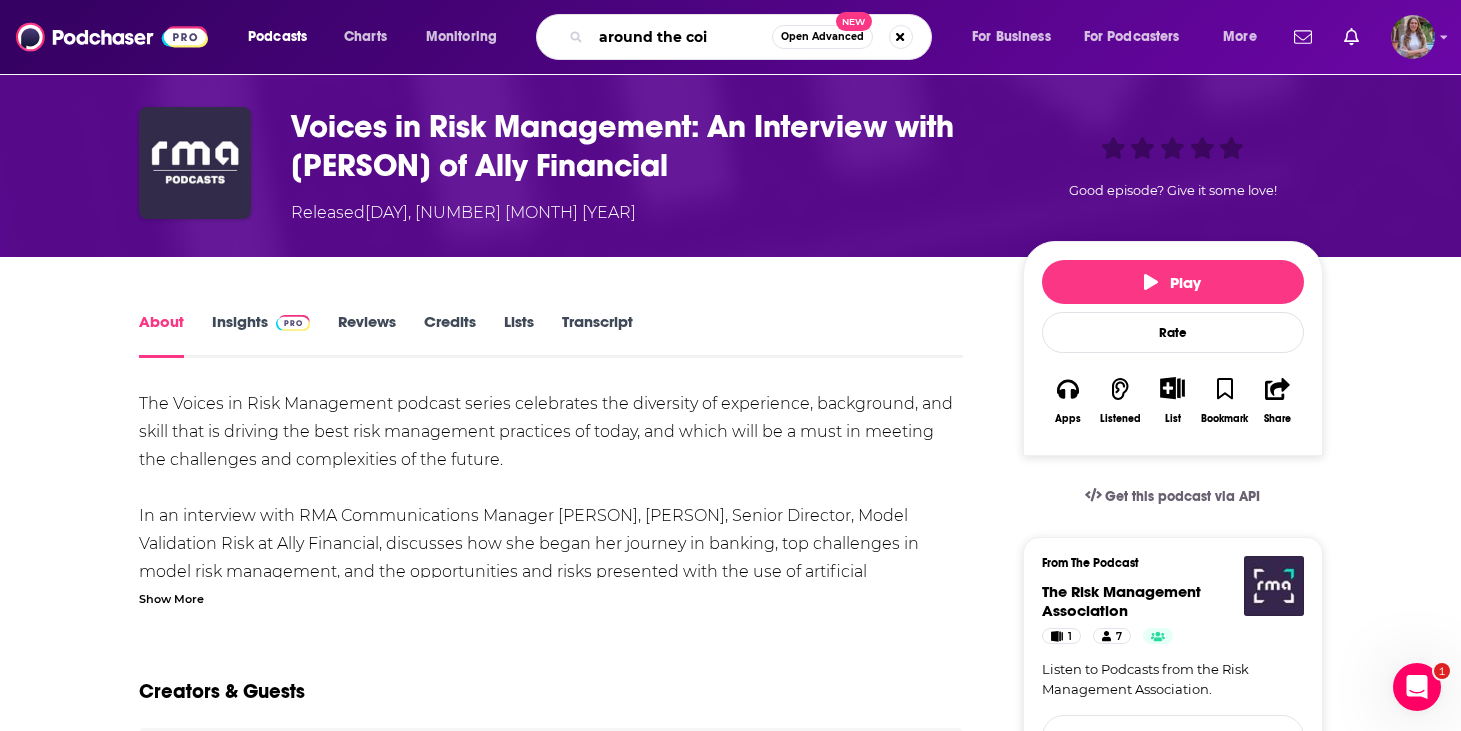 type on "around the coin" 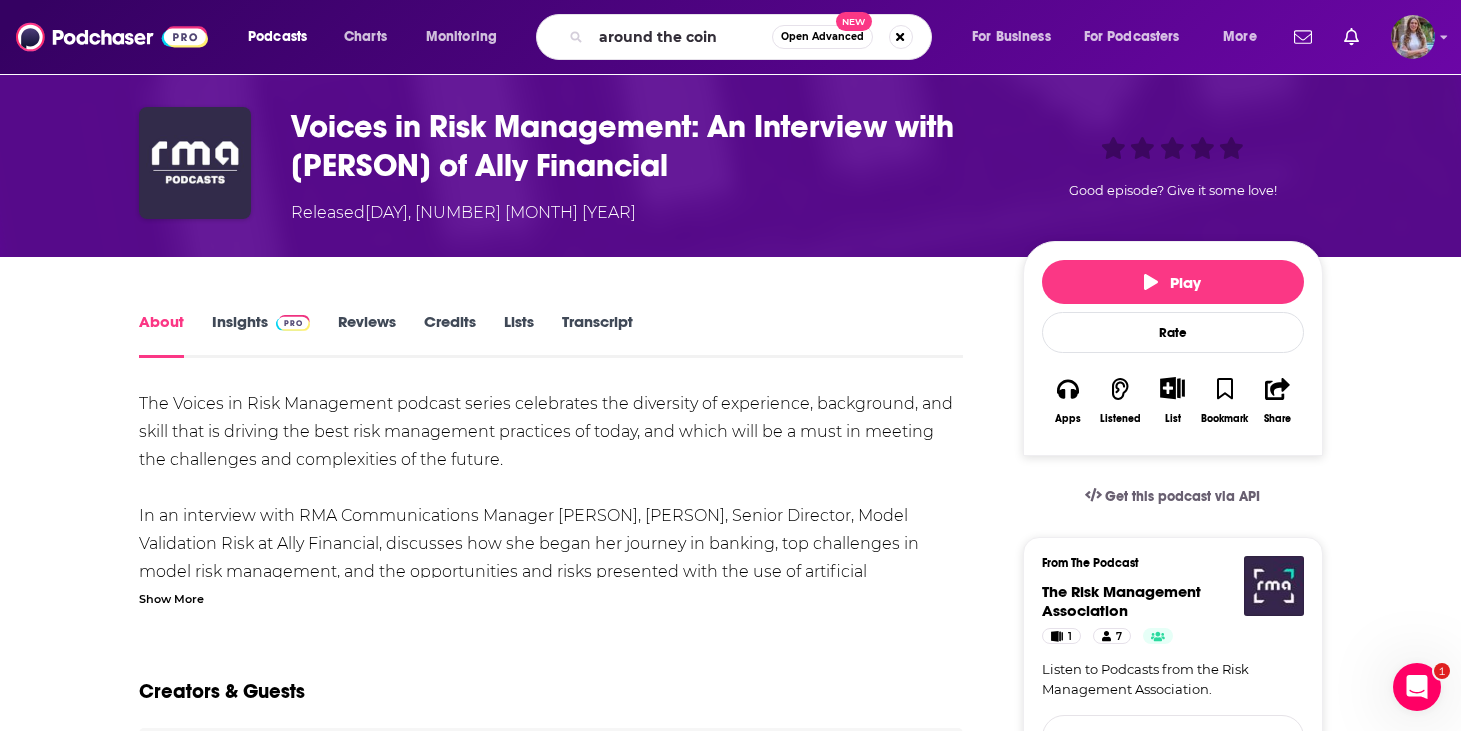 scroll, scrollTop: 0, scrollLeft: 0, axis: both 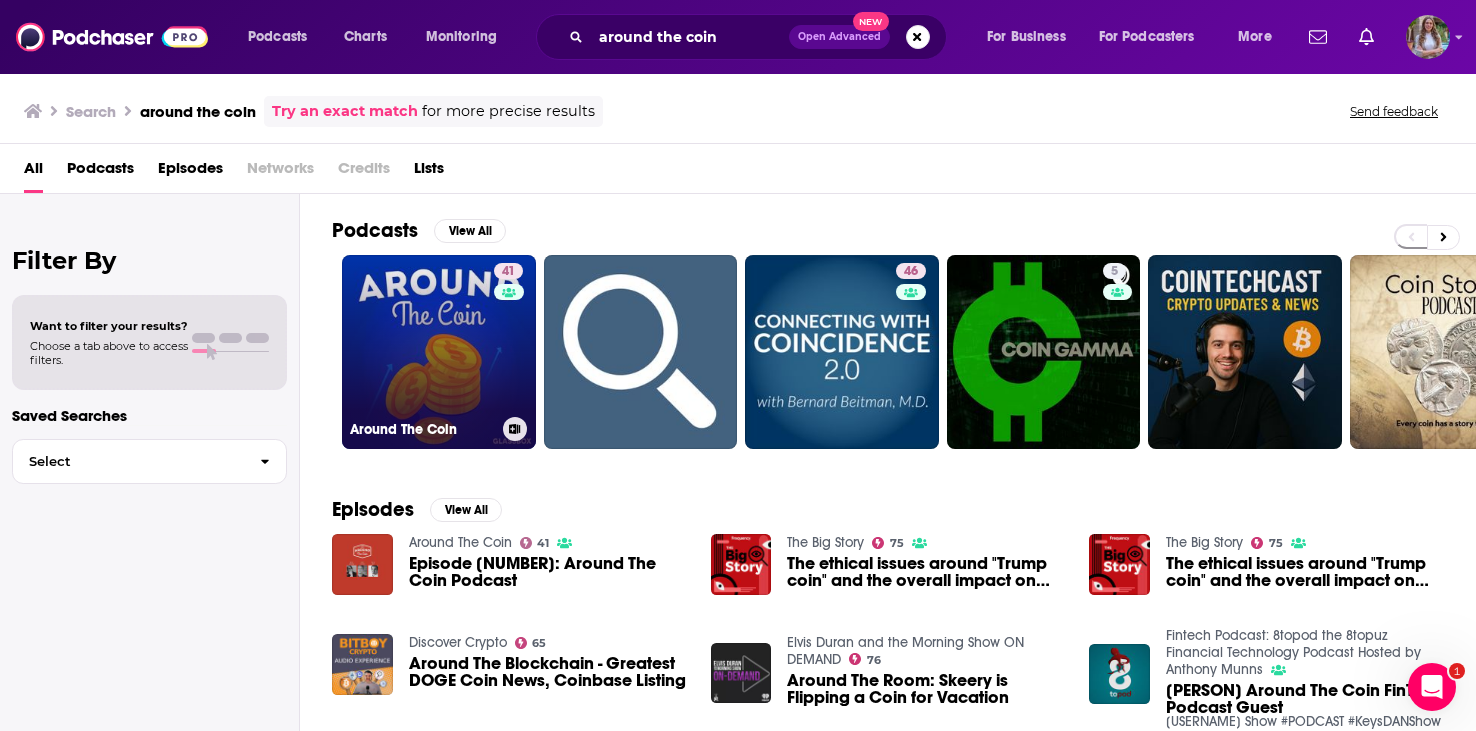 click on "[NUMBER] Around The Coin" at bounding box center (439, 352) 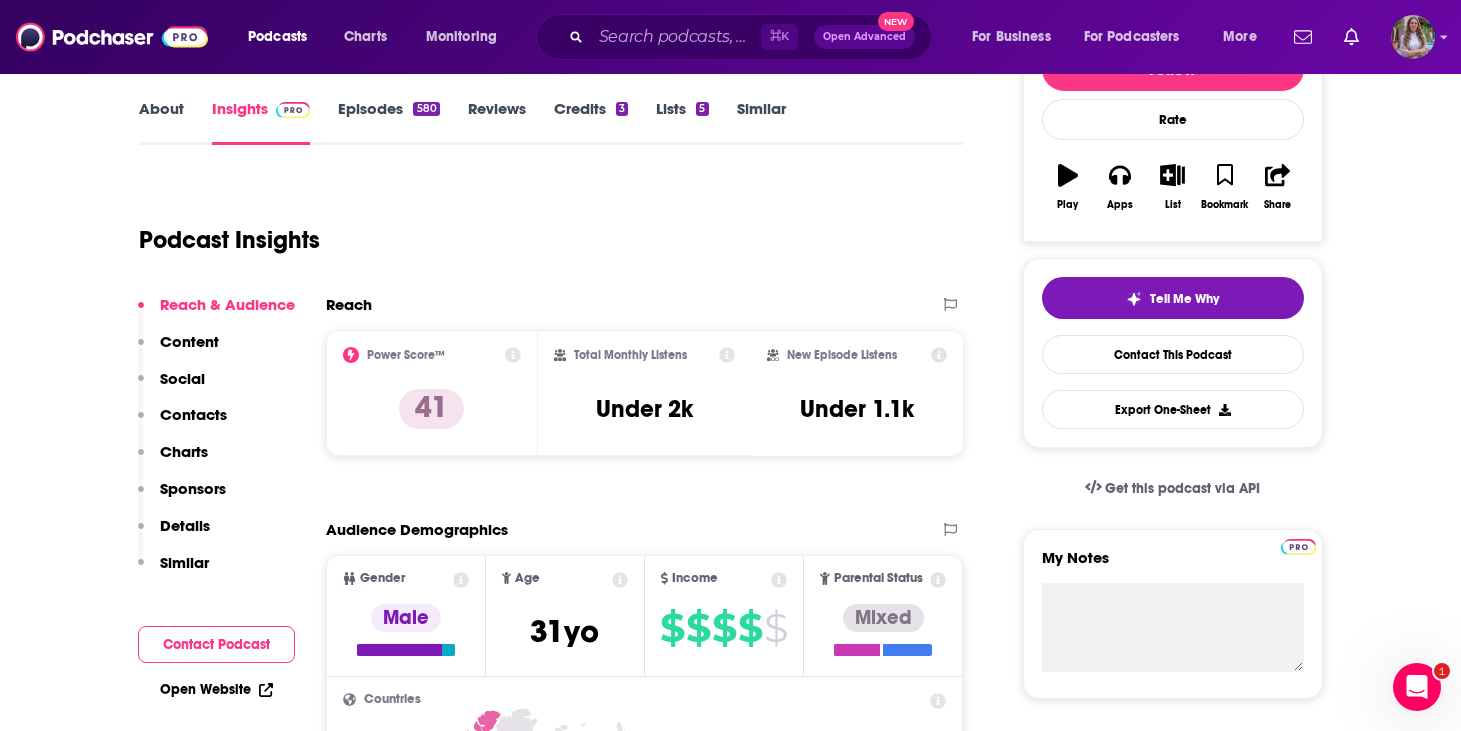 scroll, scrollTop: 274, scrollLeft: 0, axis: vertical 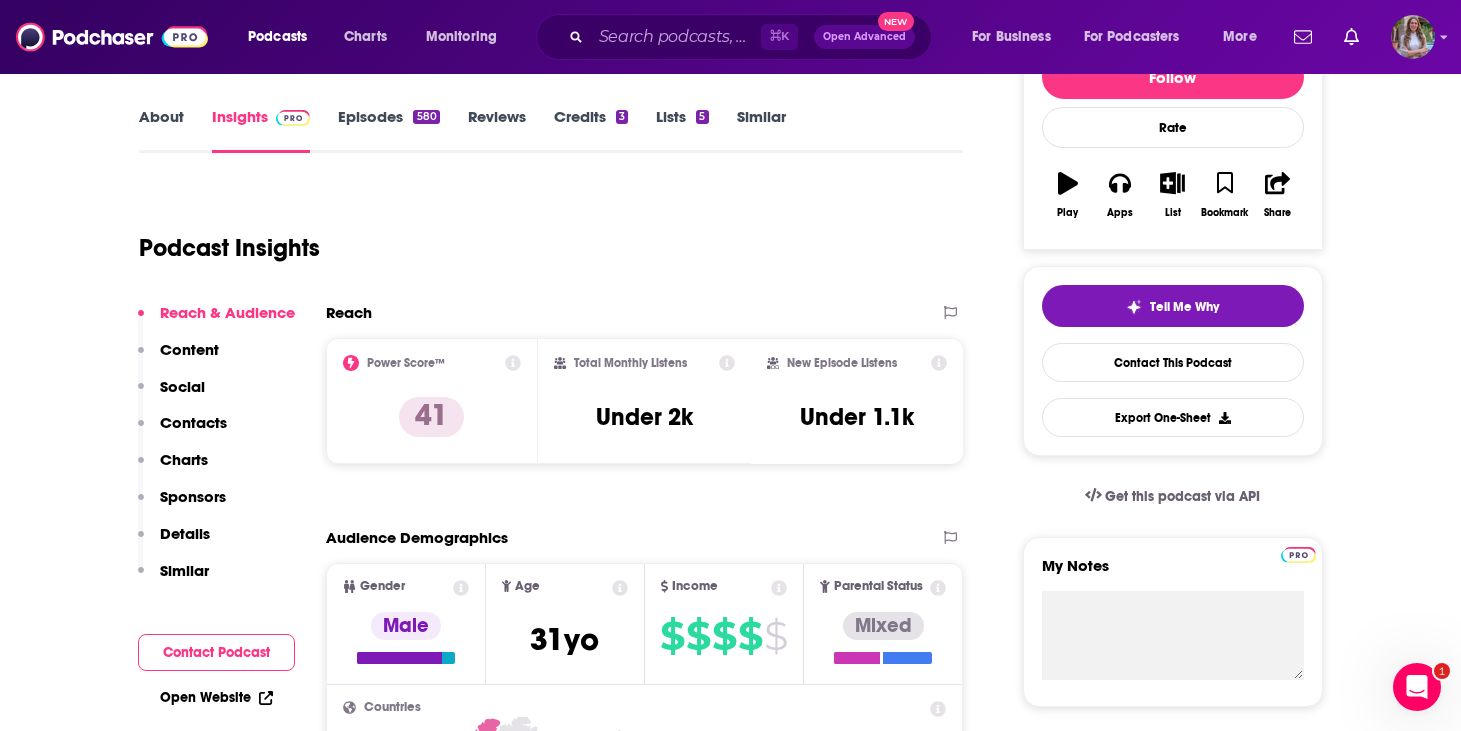 click on "Episodes 580" at bounding box center (388, 130) 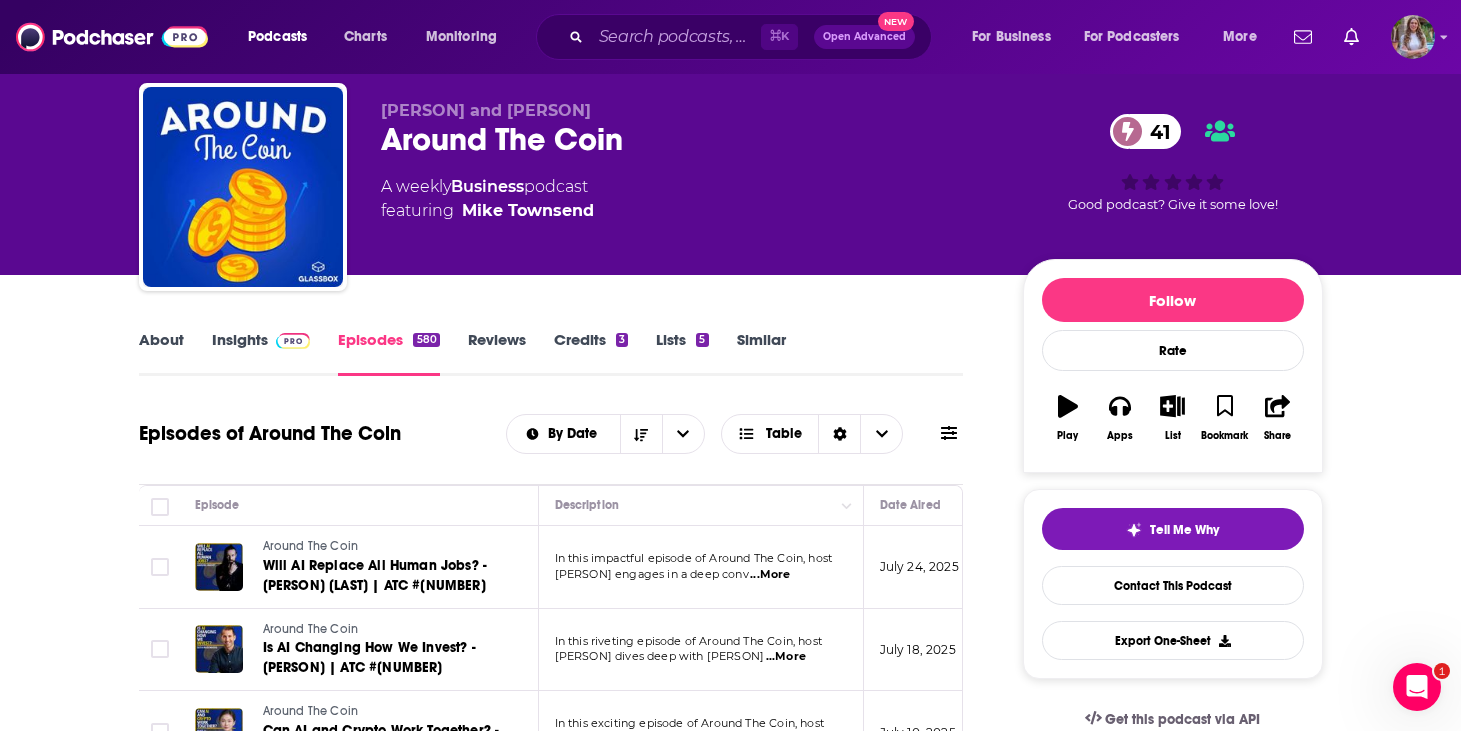scroll, scrollTop: 0, scrollLeft: 0, axis: both 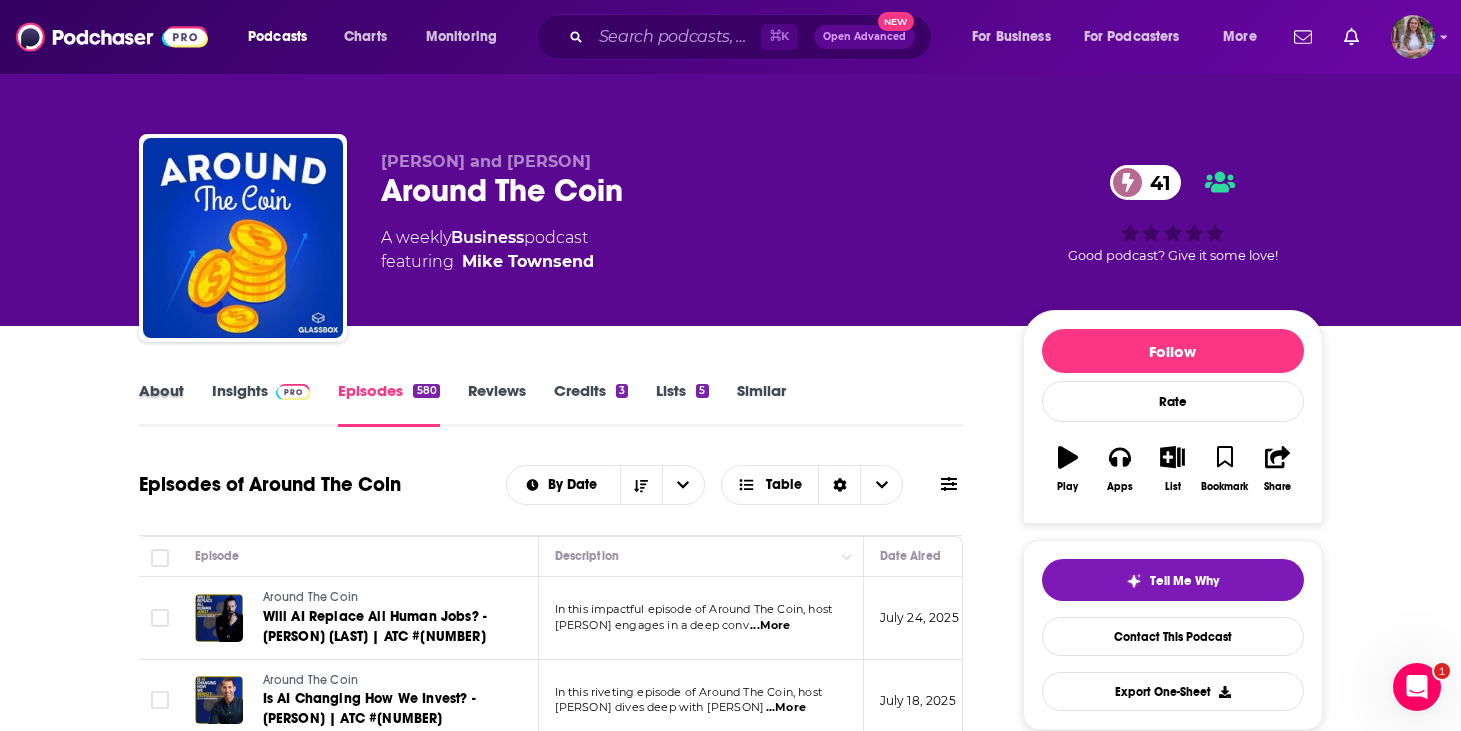 click on "About" at bounding box center (175, 404) 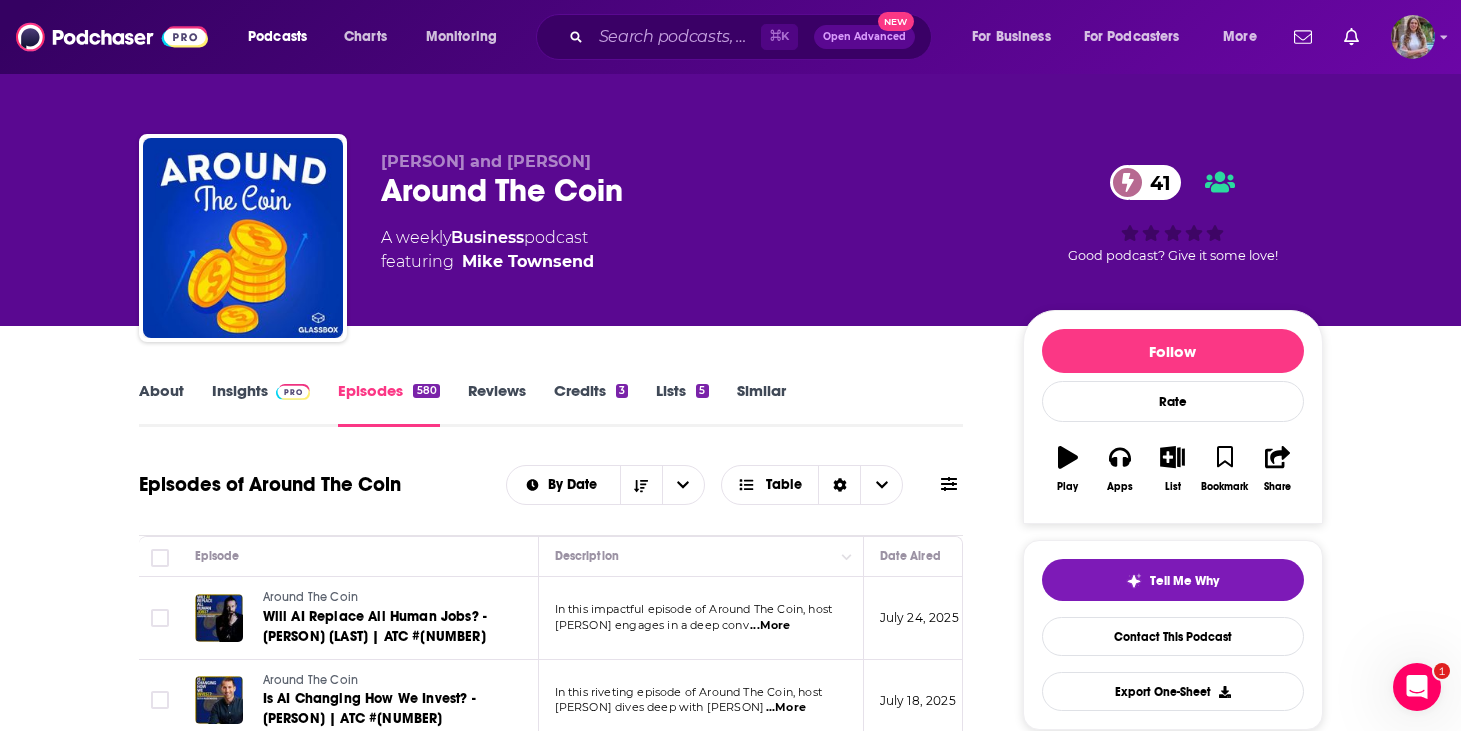 click on "About" at bounding box center (161, 404) 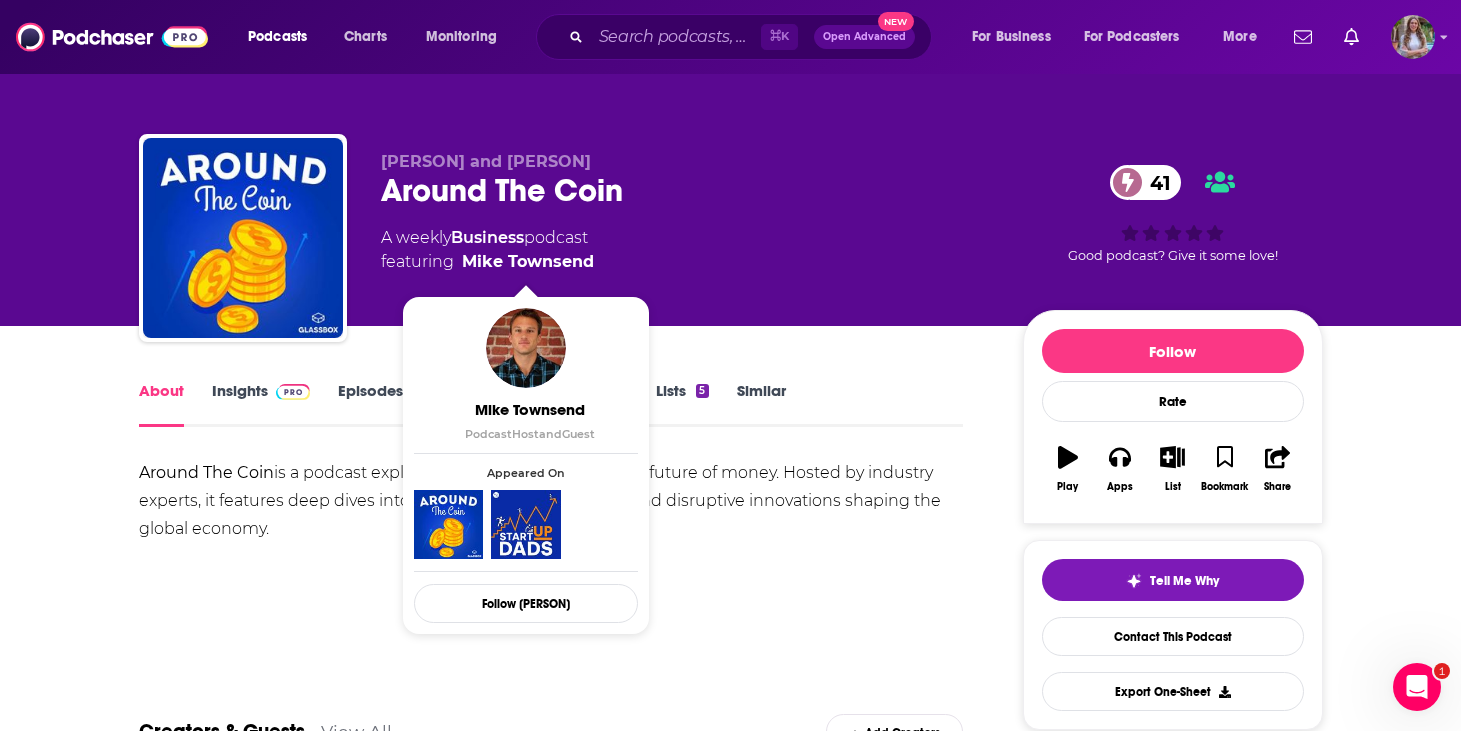 scroll, scrollTop: 23, scrollLeft: 0, axis: vertical 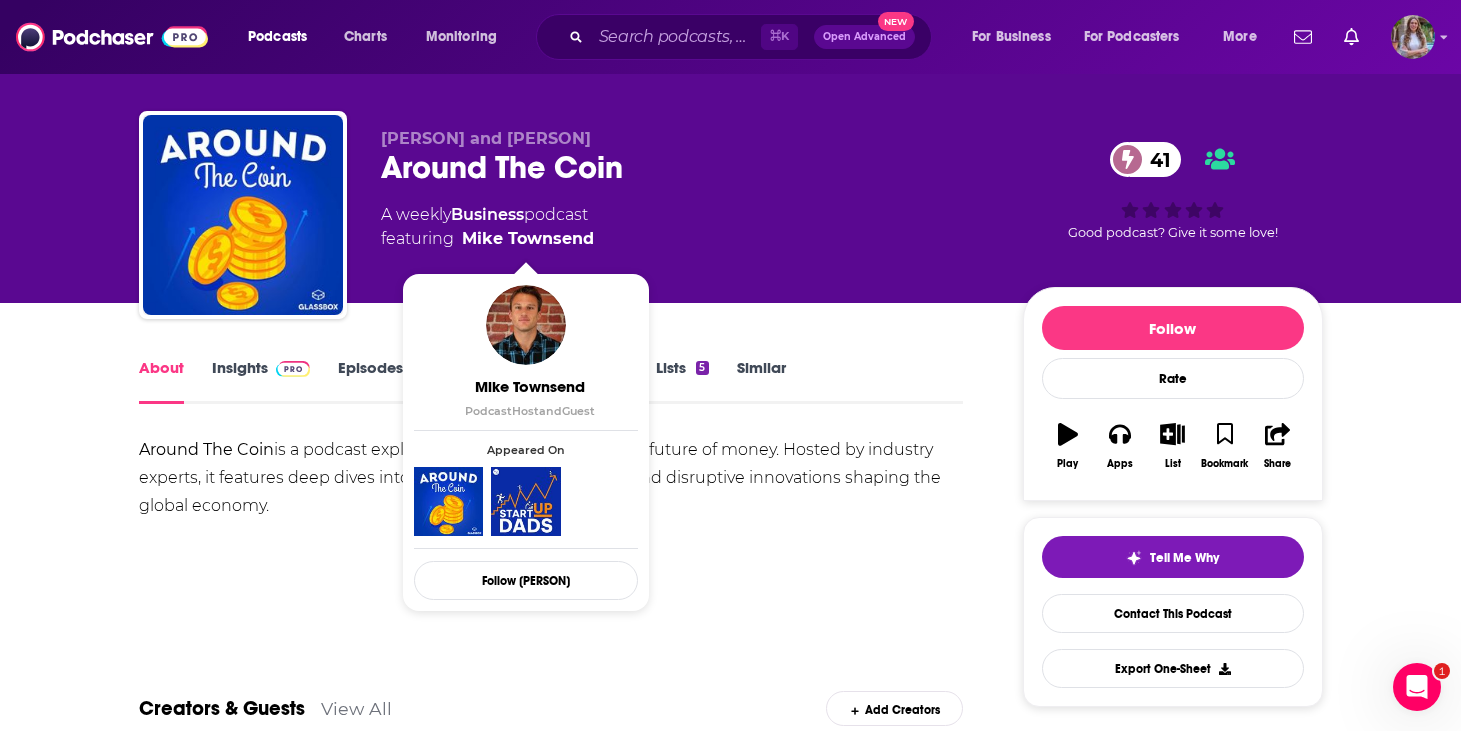 click on "Insights" at bounding box center [261, 381] 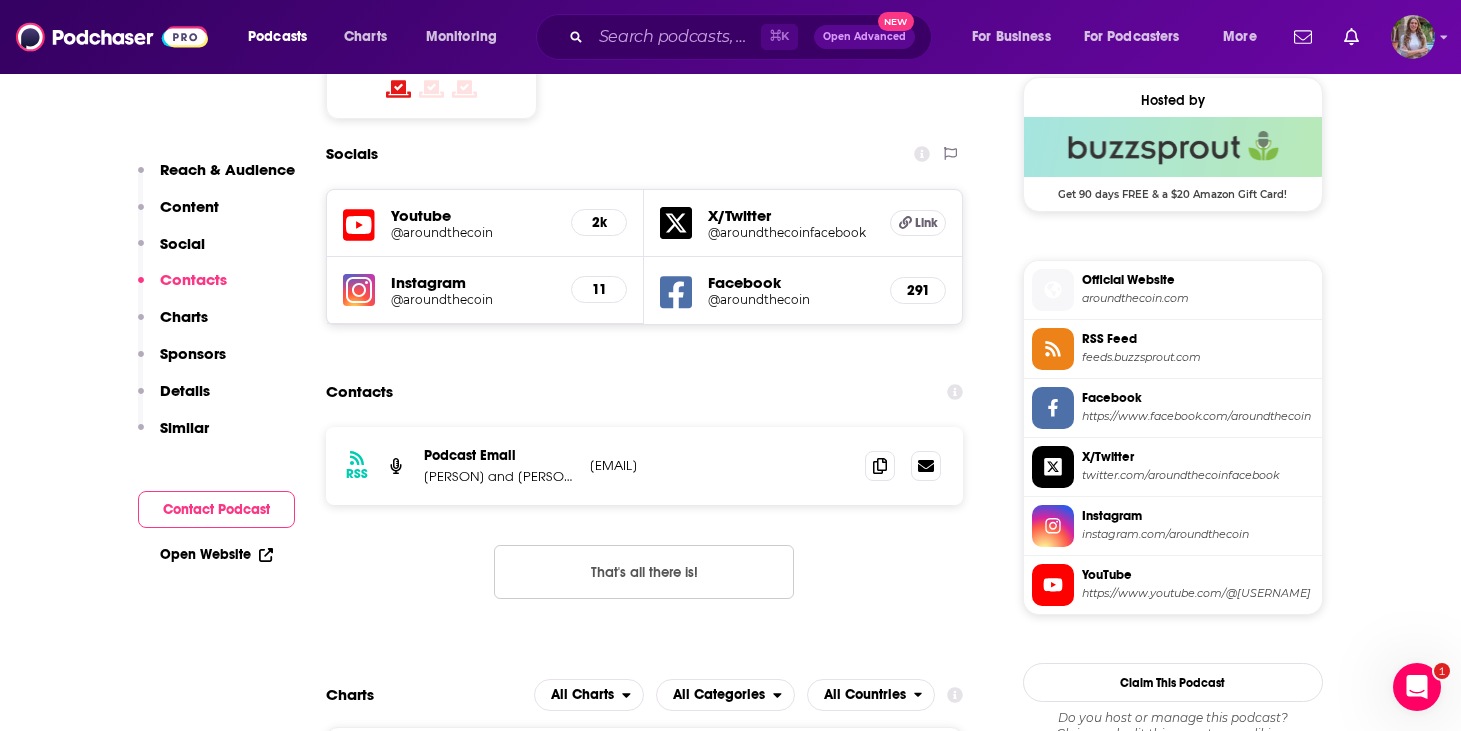 scroll, scrollTop: 1639, scrollLeft: 0, axis: vertical 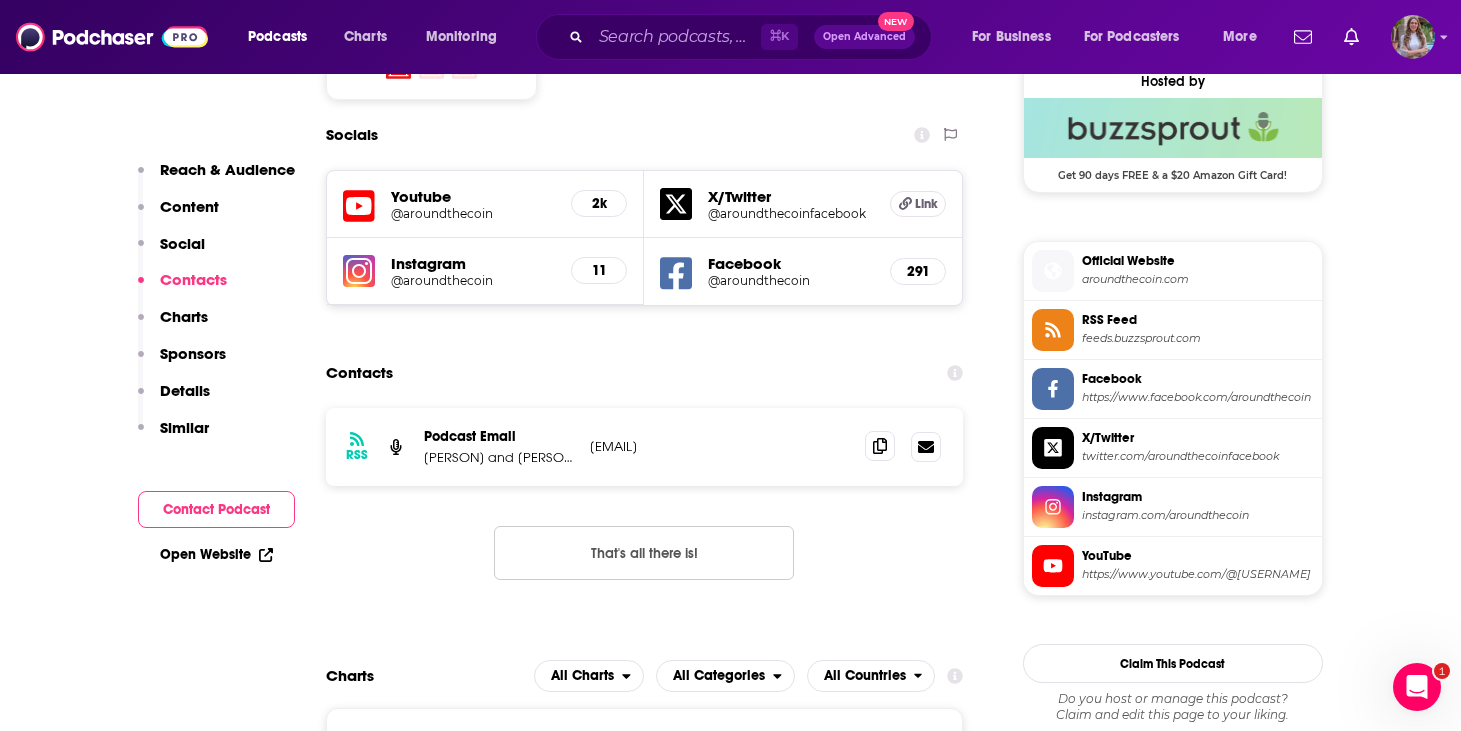 click 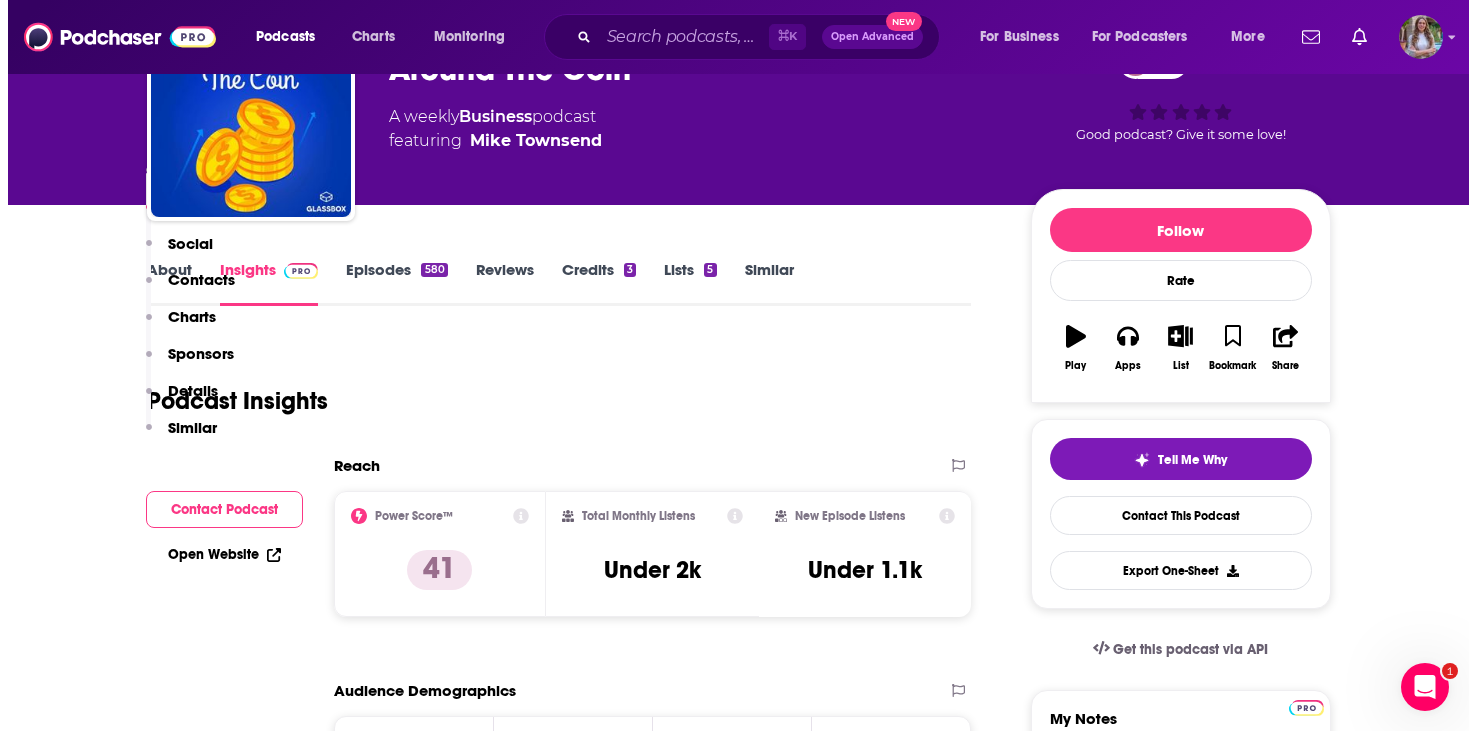 scroll, scrollTop: 0, scrollLeft: 0, axis: both 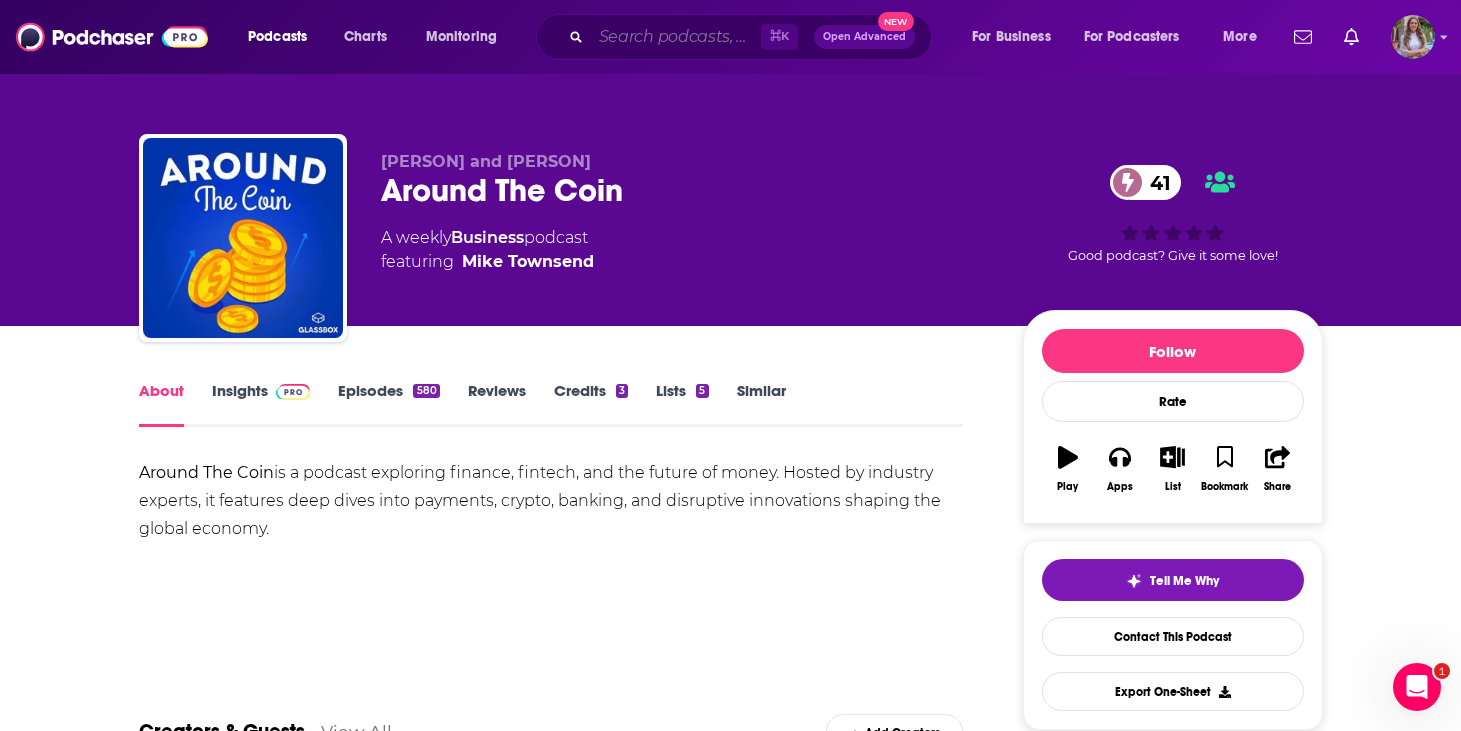click at bounding box center [676, 37] 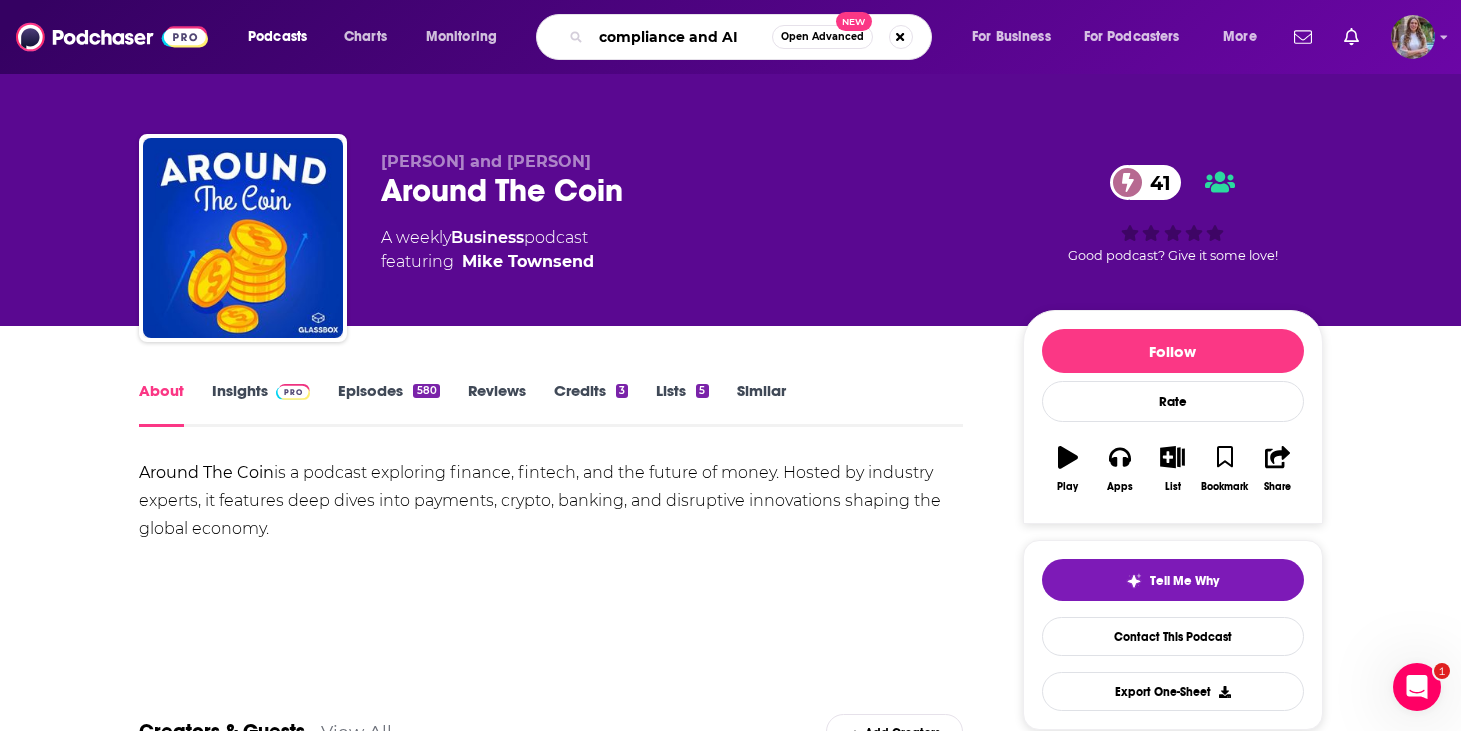 type on "compliance and AI" 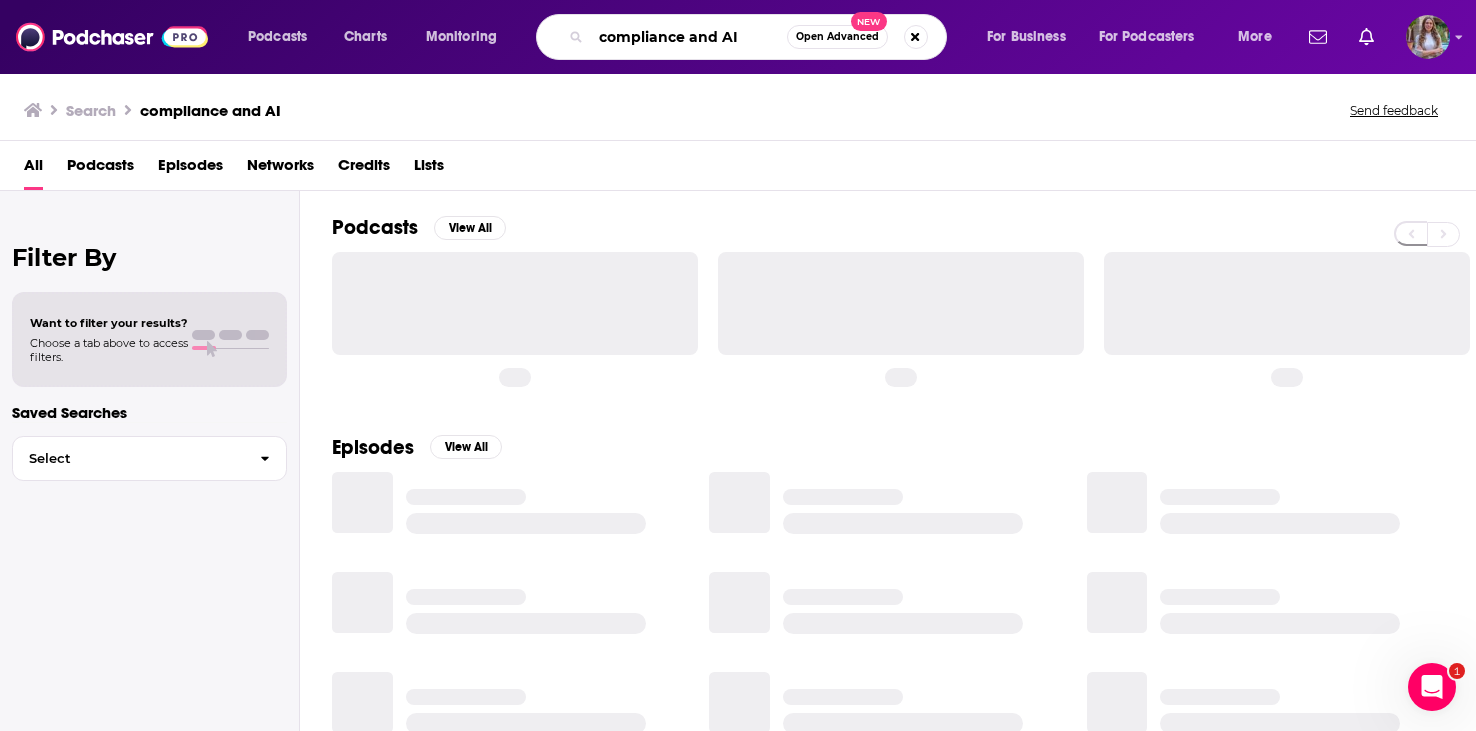 click on "compliance and AI" at bounding box center [689, 37] 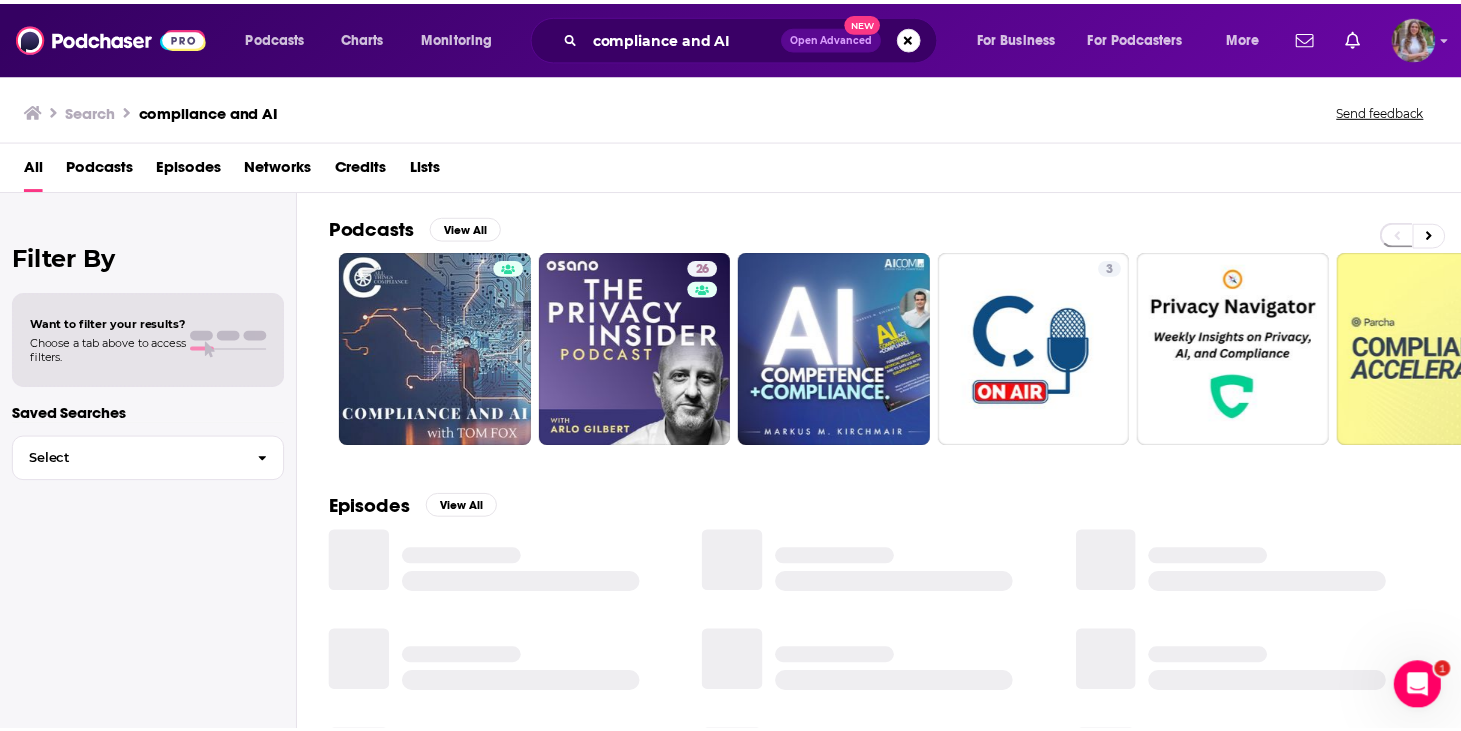 scroll, scrollTop: 127, scrollLeft: 0, axis: vertical 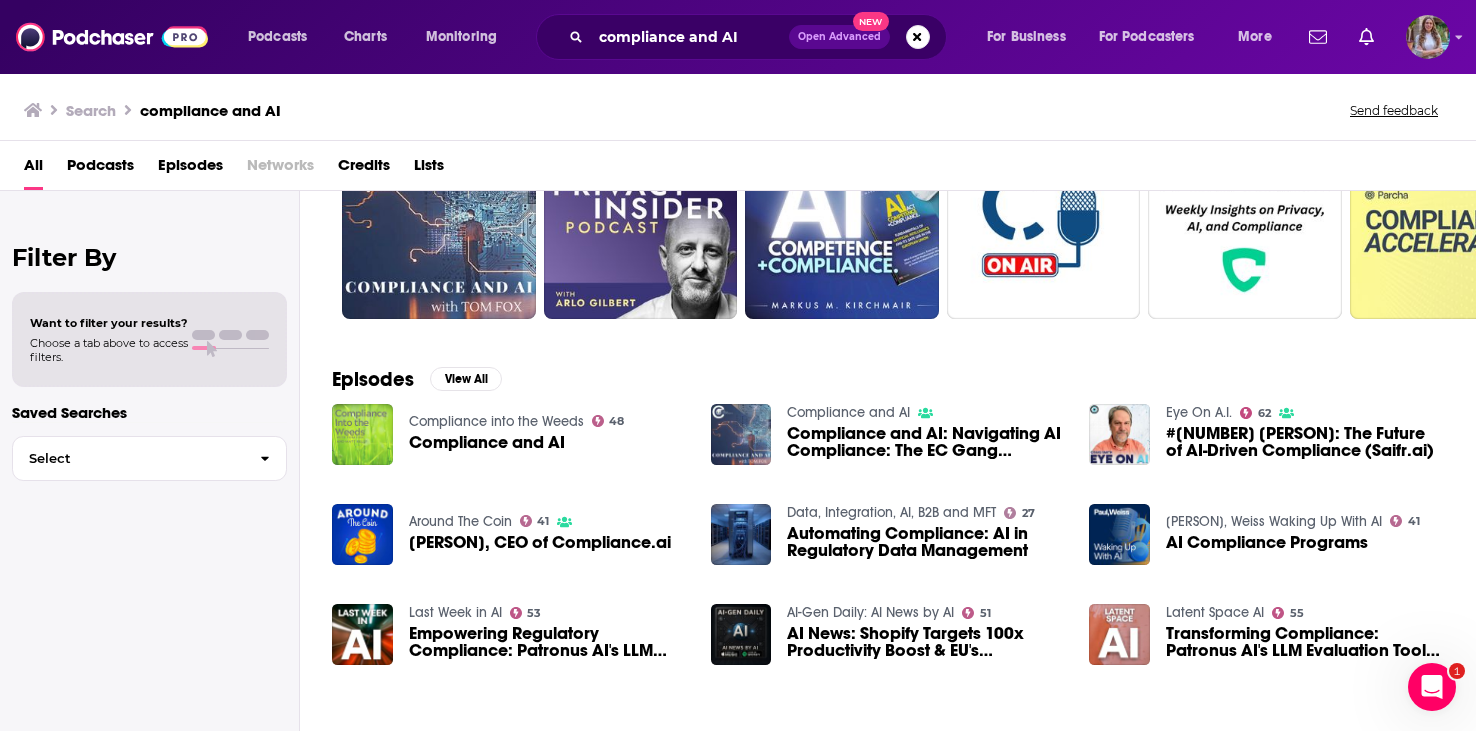 click at bounding box center (362, 434) 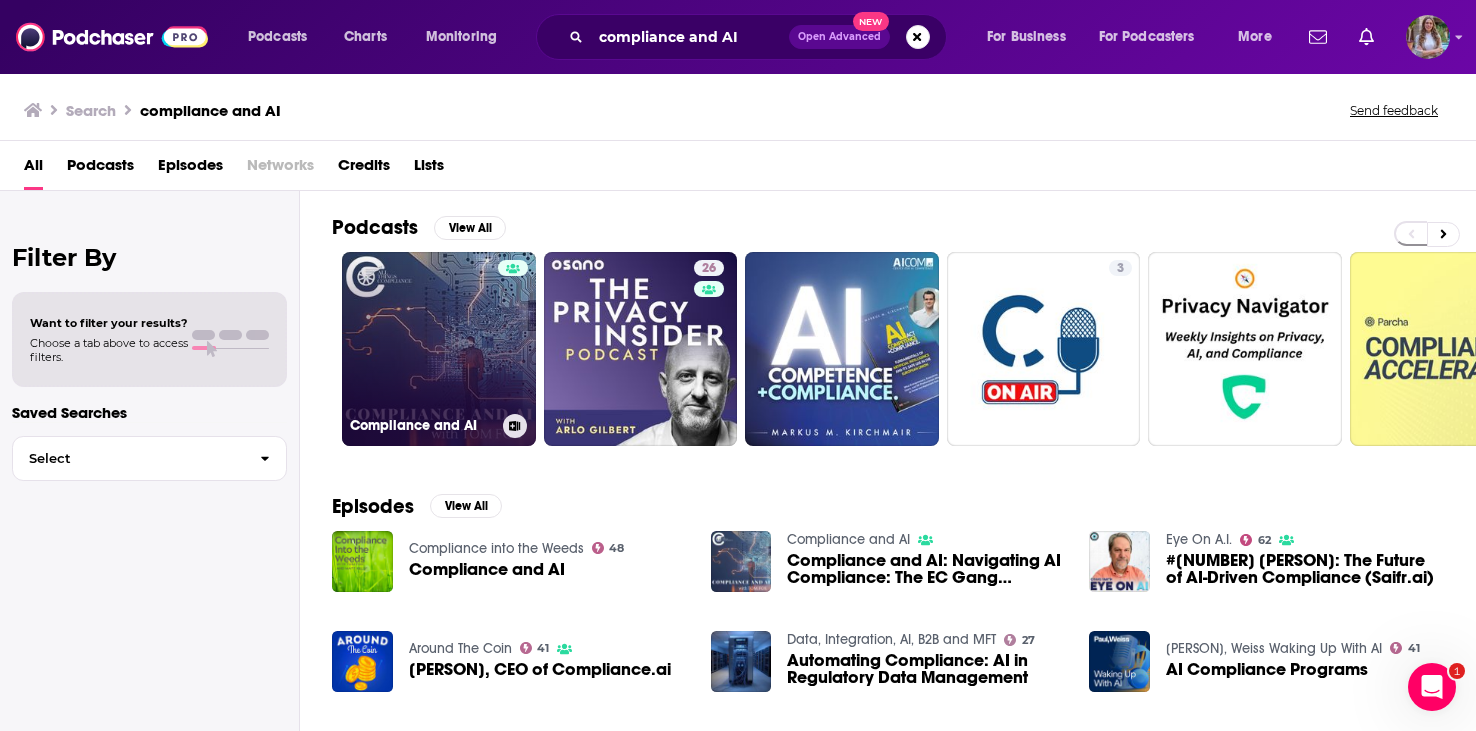 click on "Compliance and AI" at bounding box center [439, 349] 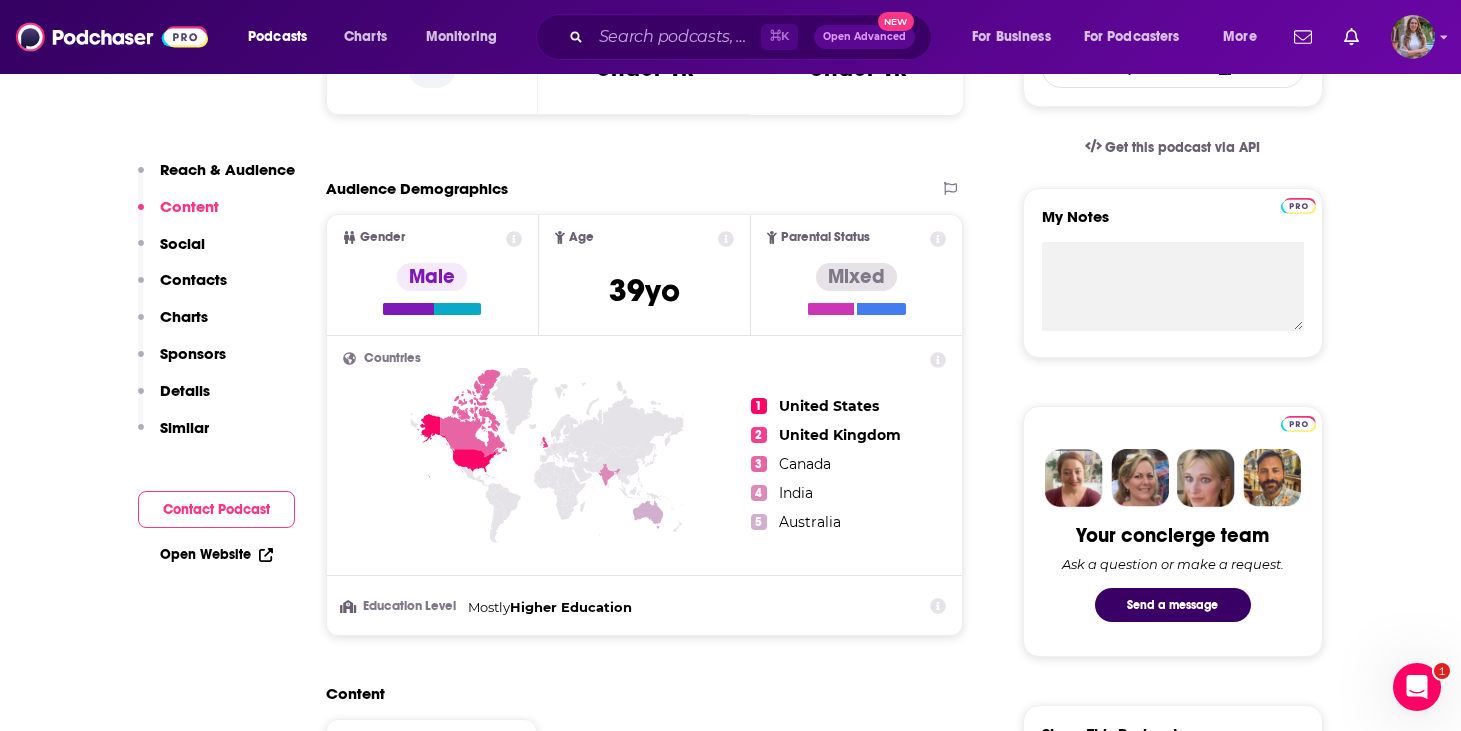 scroll, scrollTop: 1532, scrollLeft: 0, axis: vertical 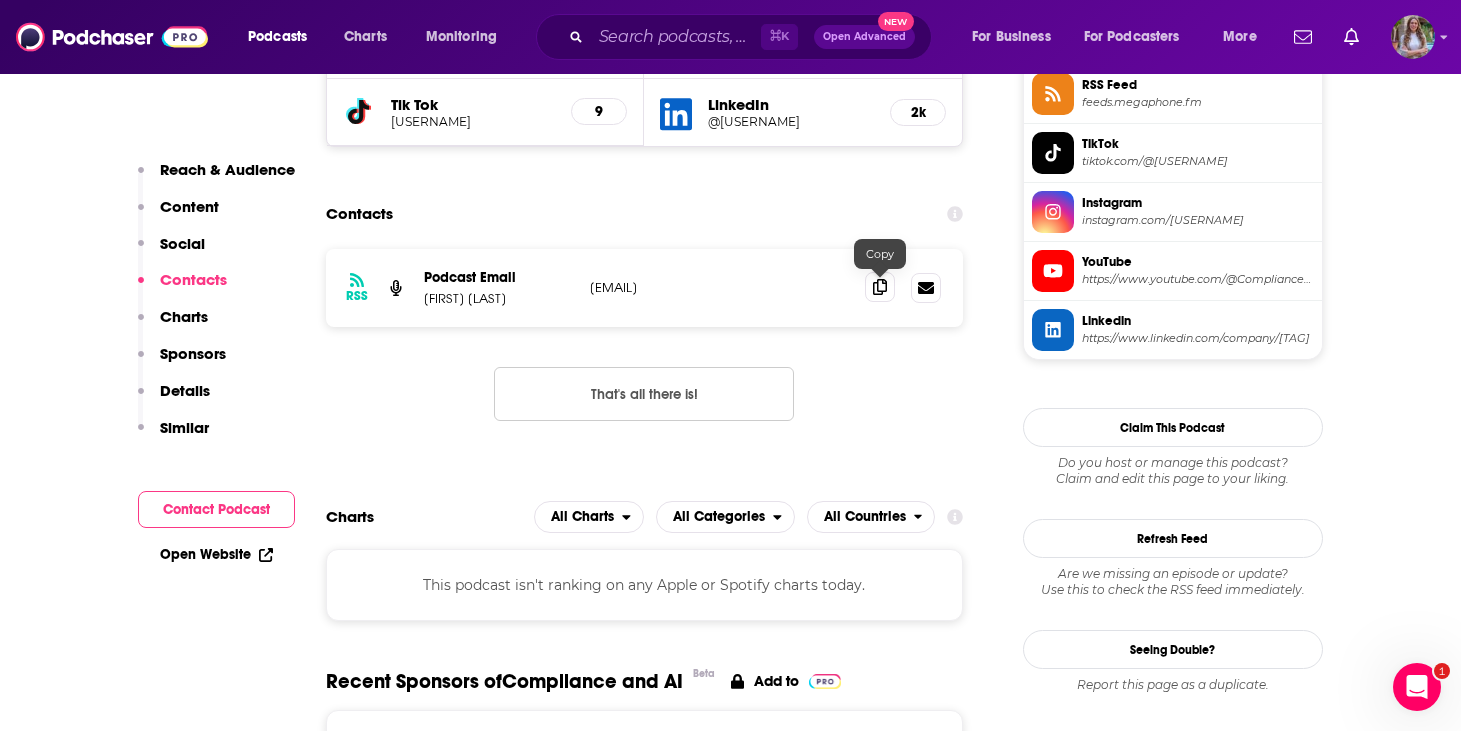 click 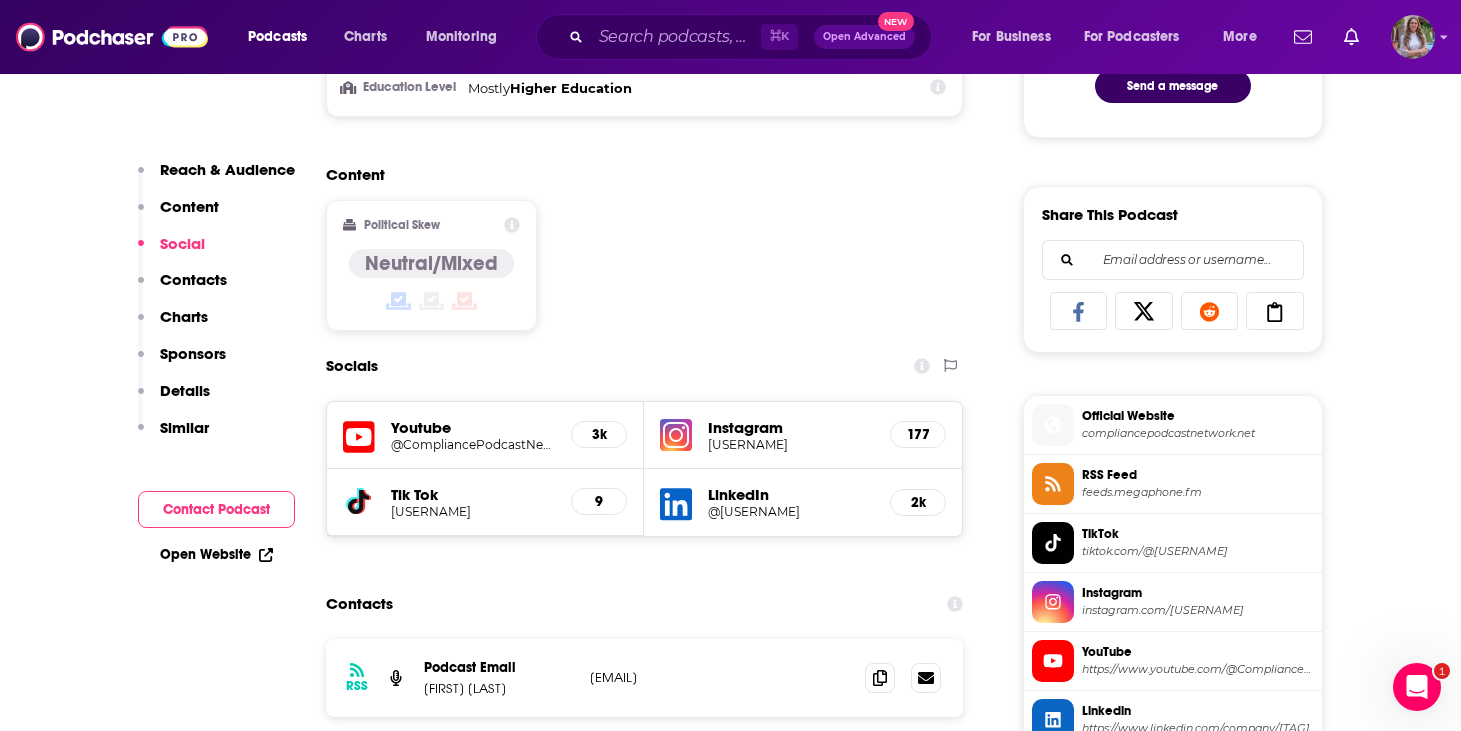 scroll, scrollTop: 1420, scrollLeft: 0, axis: vertical 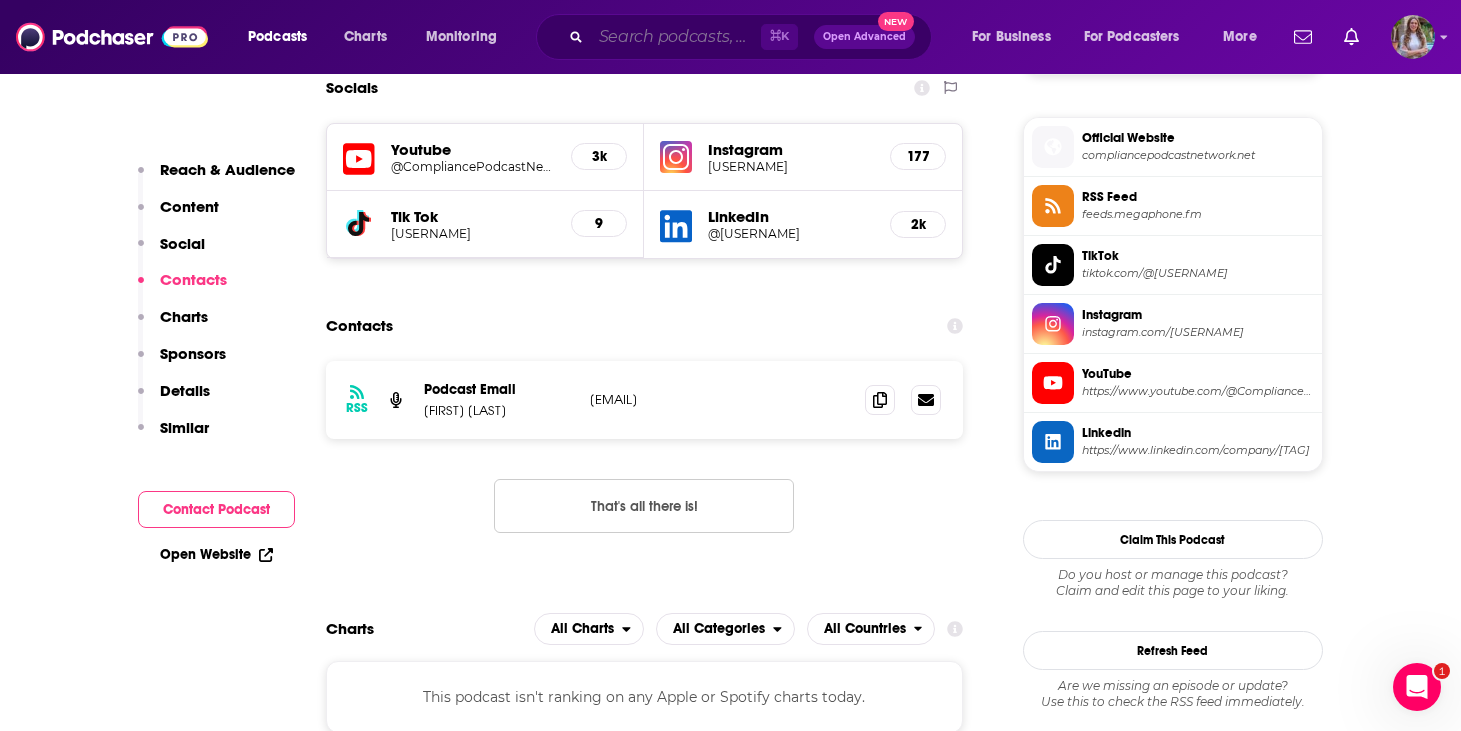 click at bounding box center (676, 37) 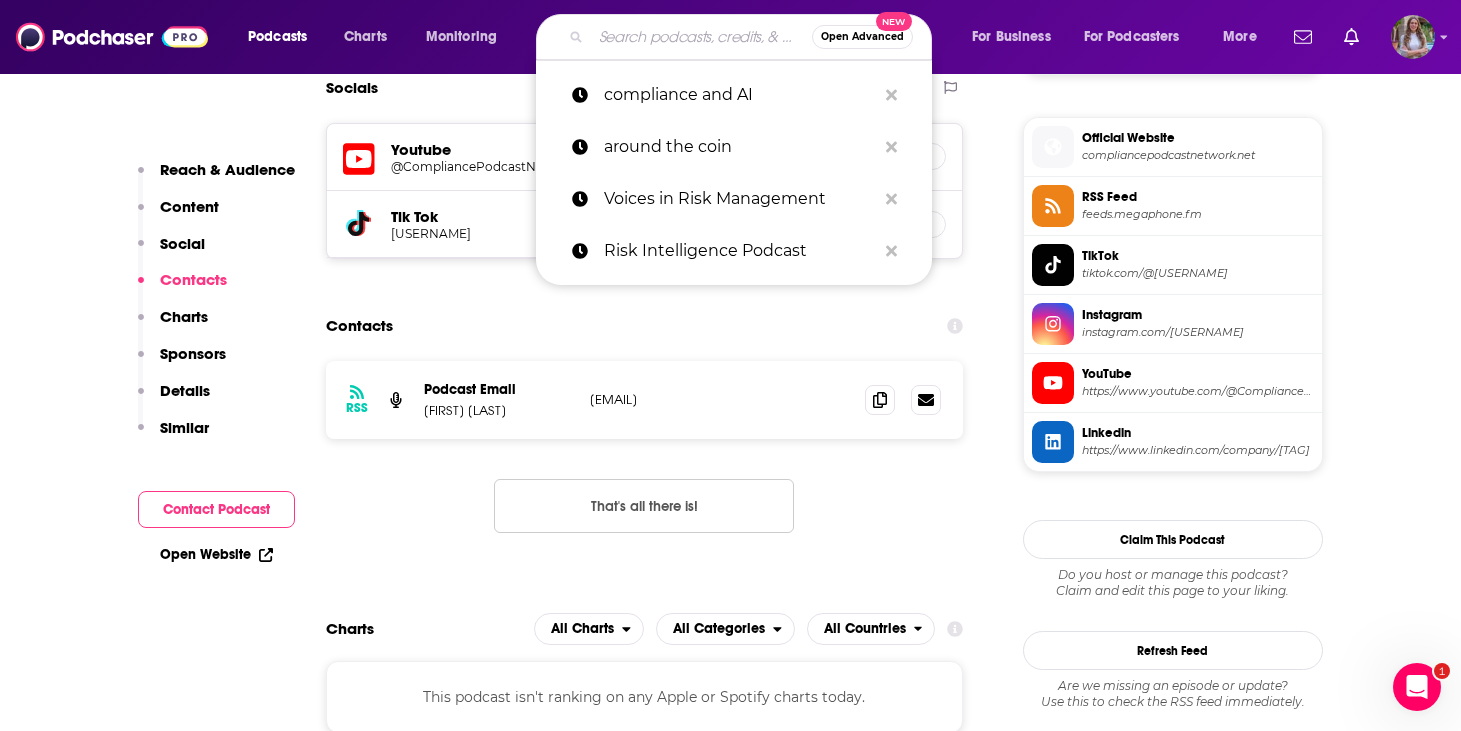 paste on "AuditTuesday: AI Governance & Model Risk Management" 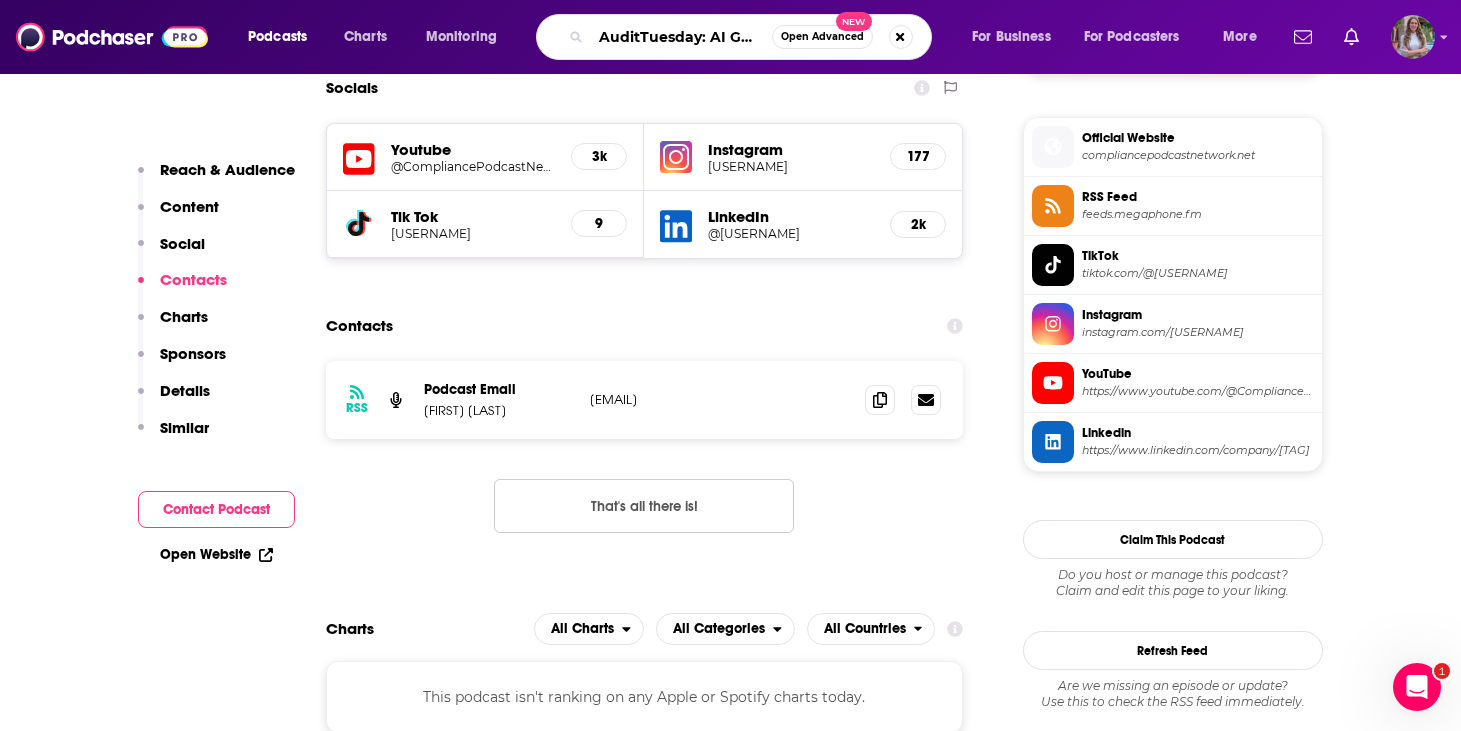 scroll, scrollTop: 0, scrollLeft: 254, axis: horizontal 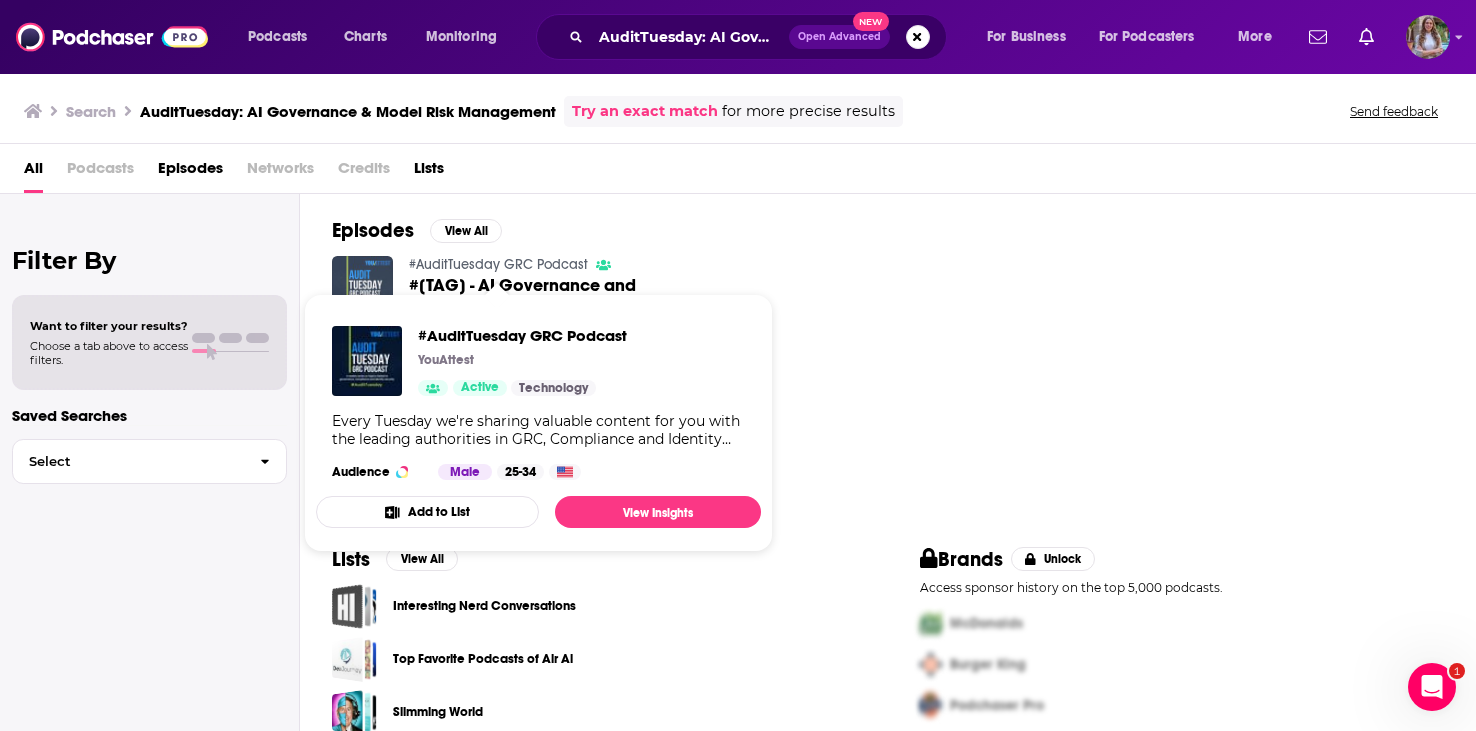 click at bounding box center (362, 286) 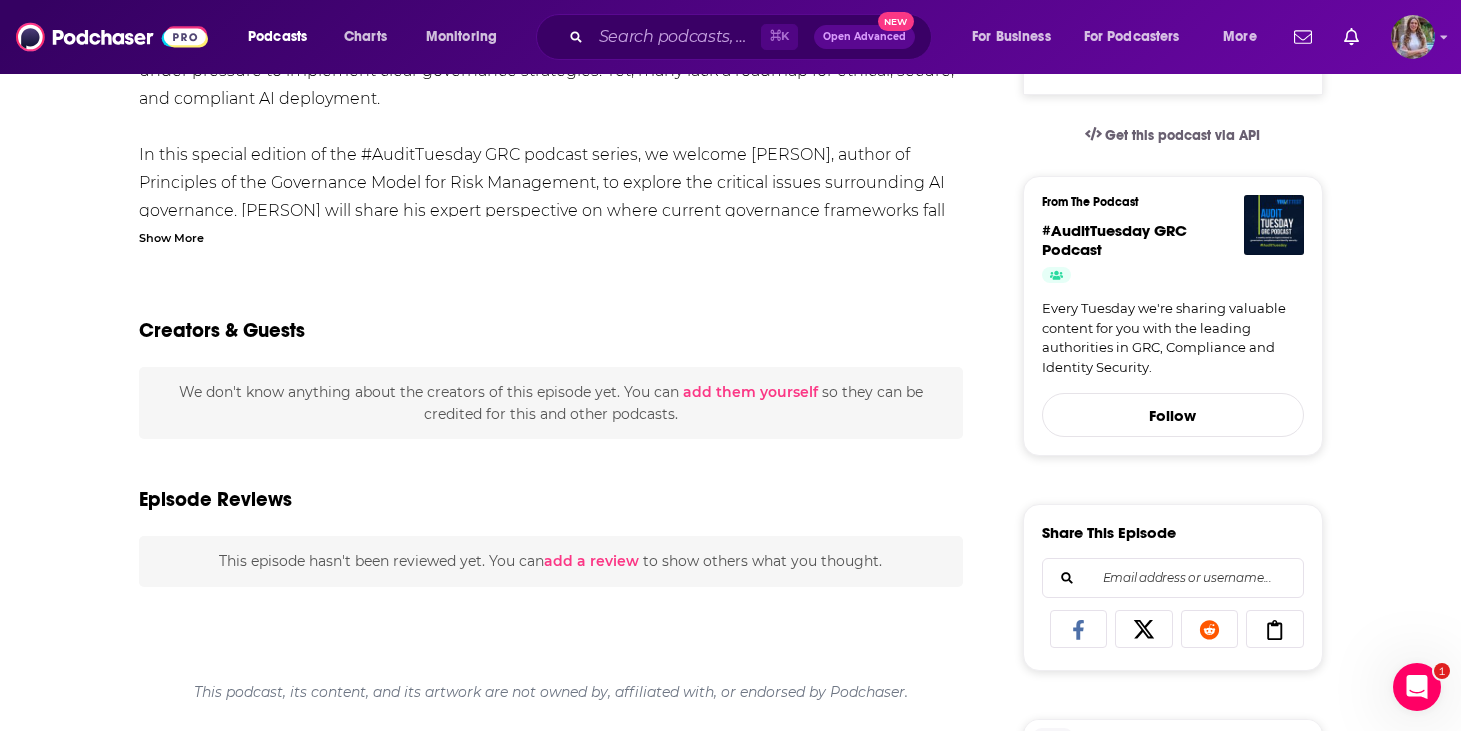 scroll, scrollTop: 546, scrollLeft: 0, axis: vertical 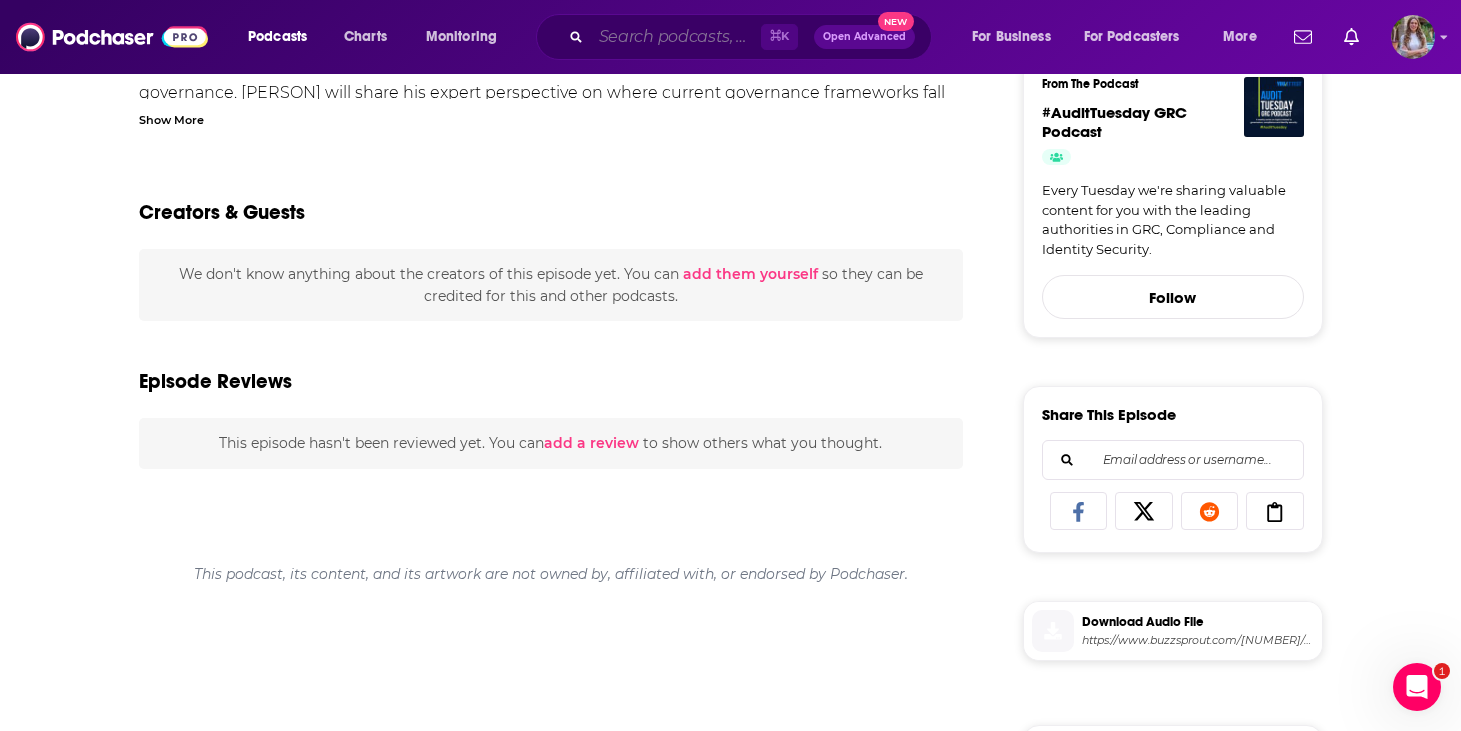 click at bounding box center (676, 37) 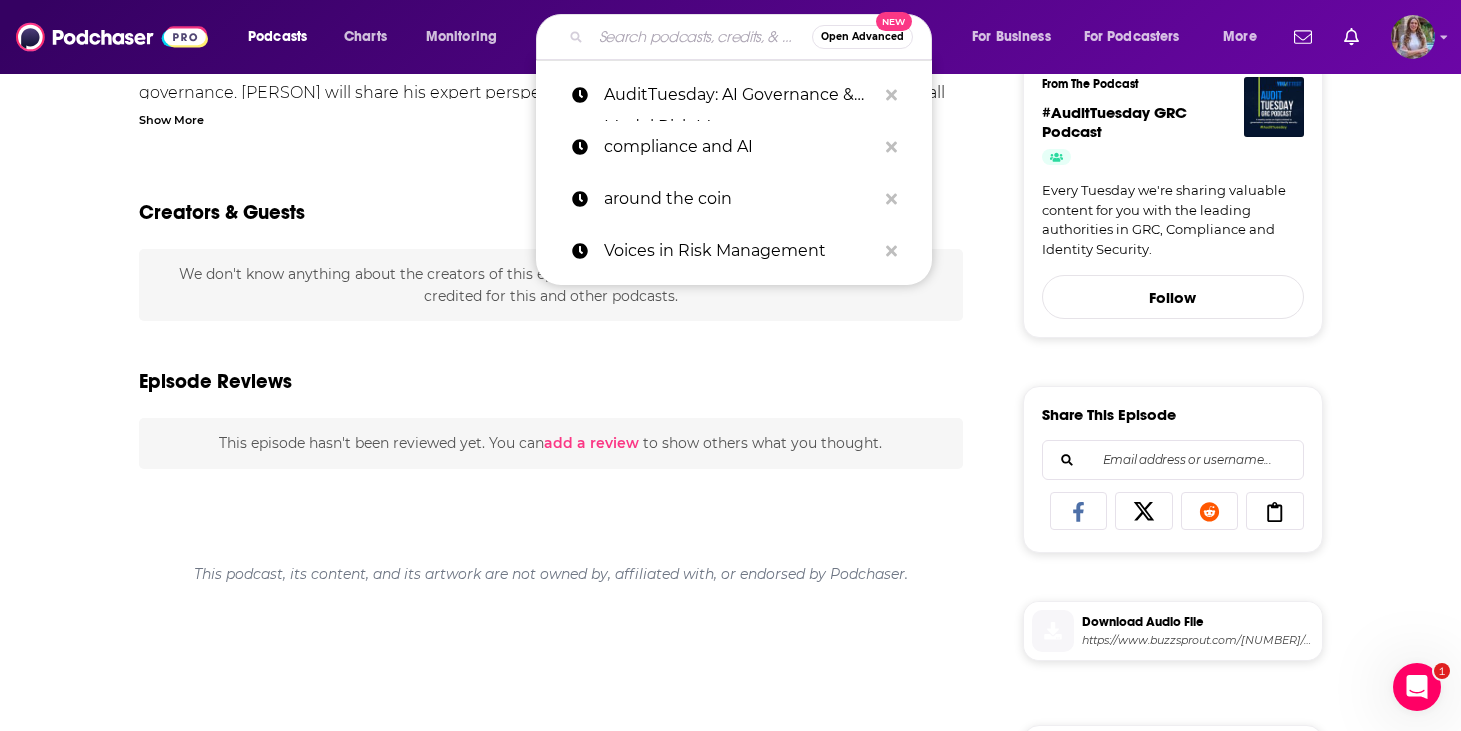 paste on "The RegTech Pulse" 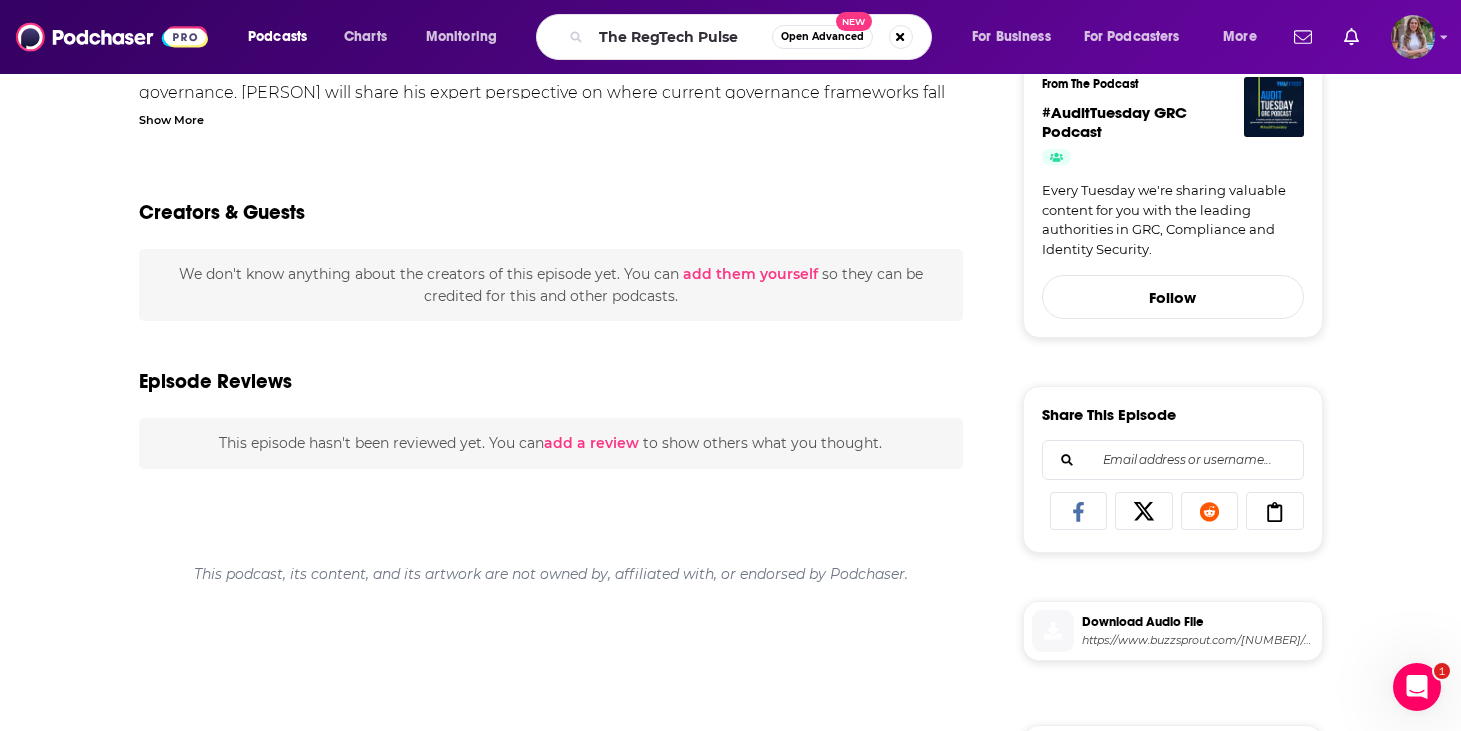 scroll, scrollTop: 0, scrollLeft: 0, axis: both 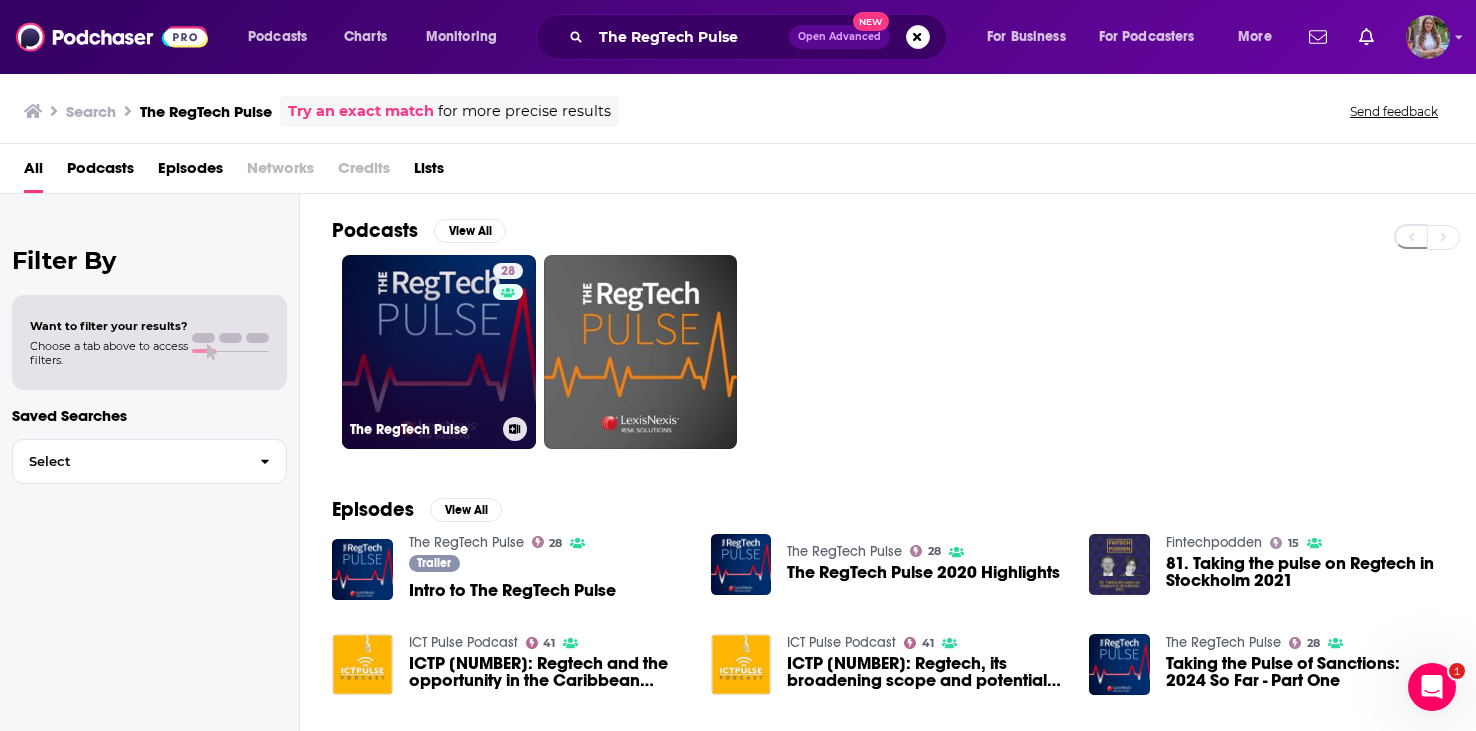 click on "28" at bounding box center [510, 340] 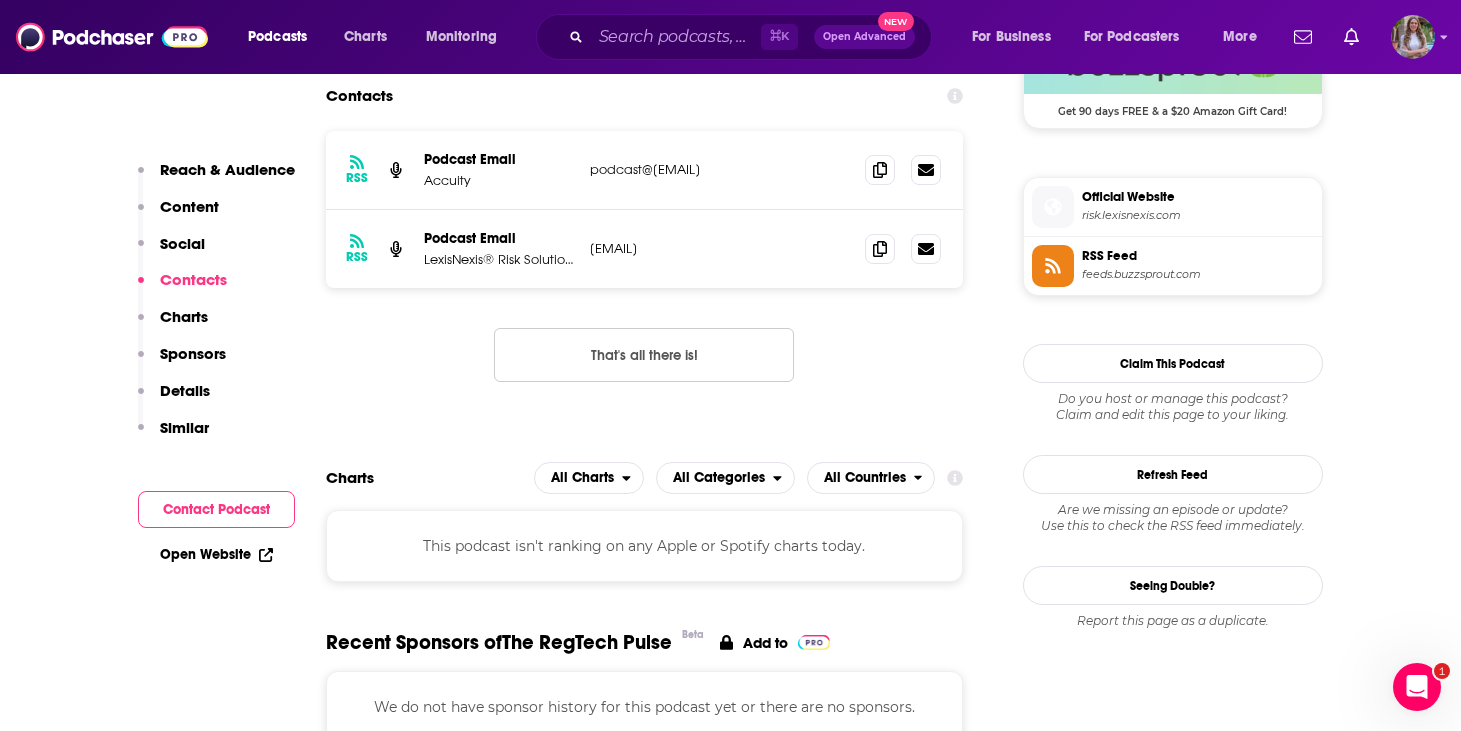 scroll, scrollTop: 1490, scrollLeft: 0, axis: vertical 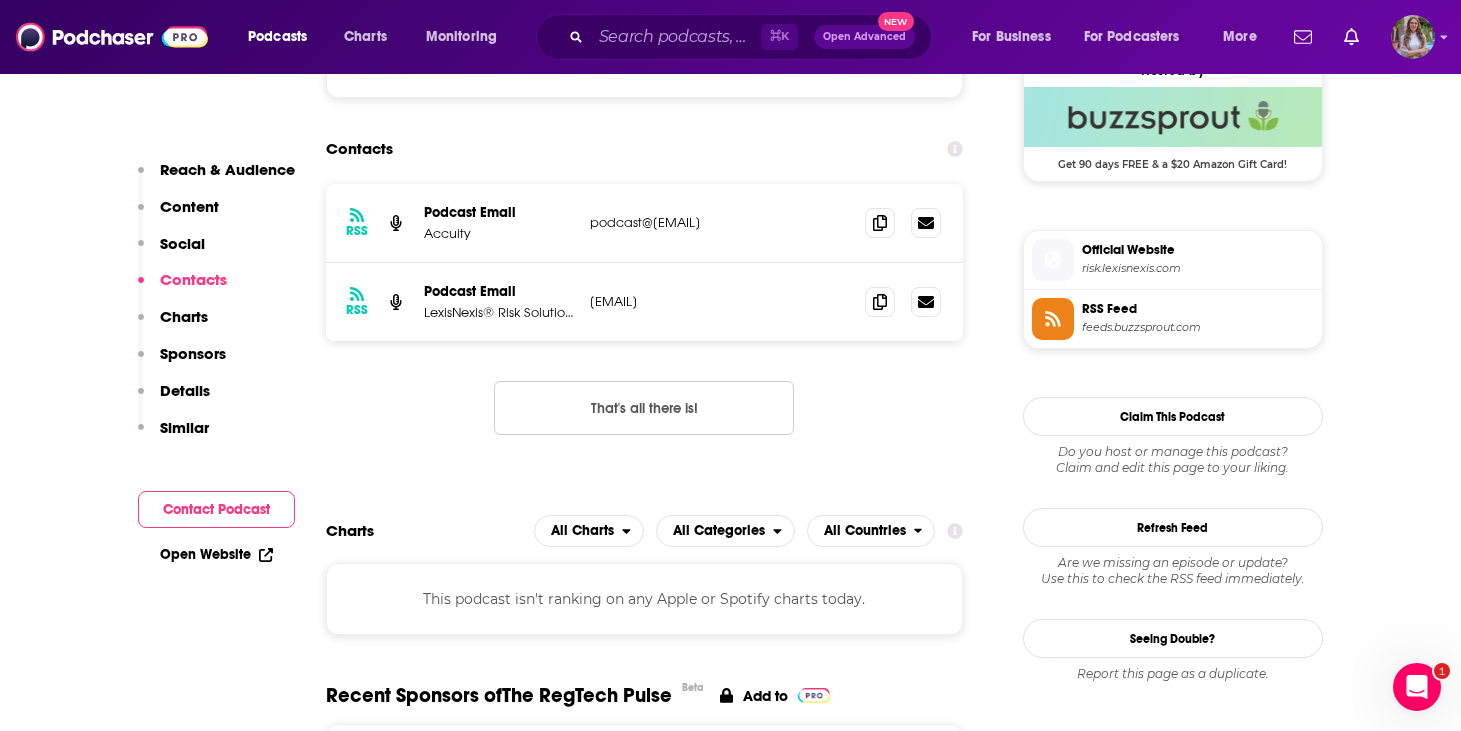 click on "RSS Podcast Email [EMAIL] [EMAIL]" at bounding box center (645, 223) 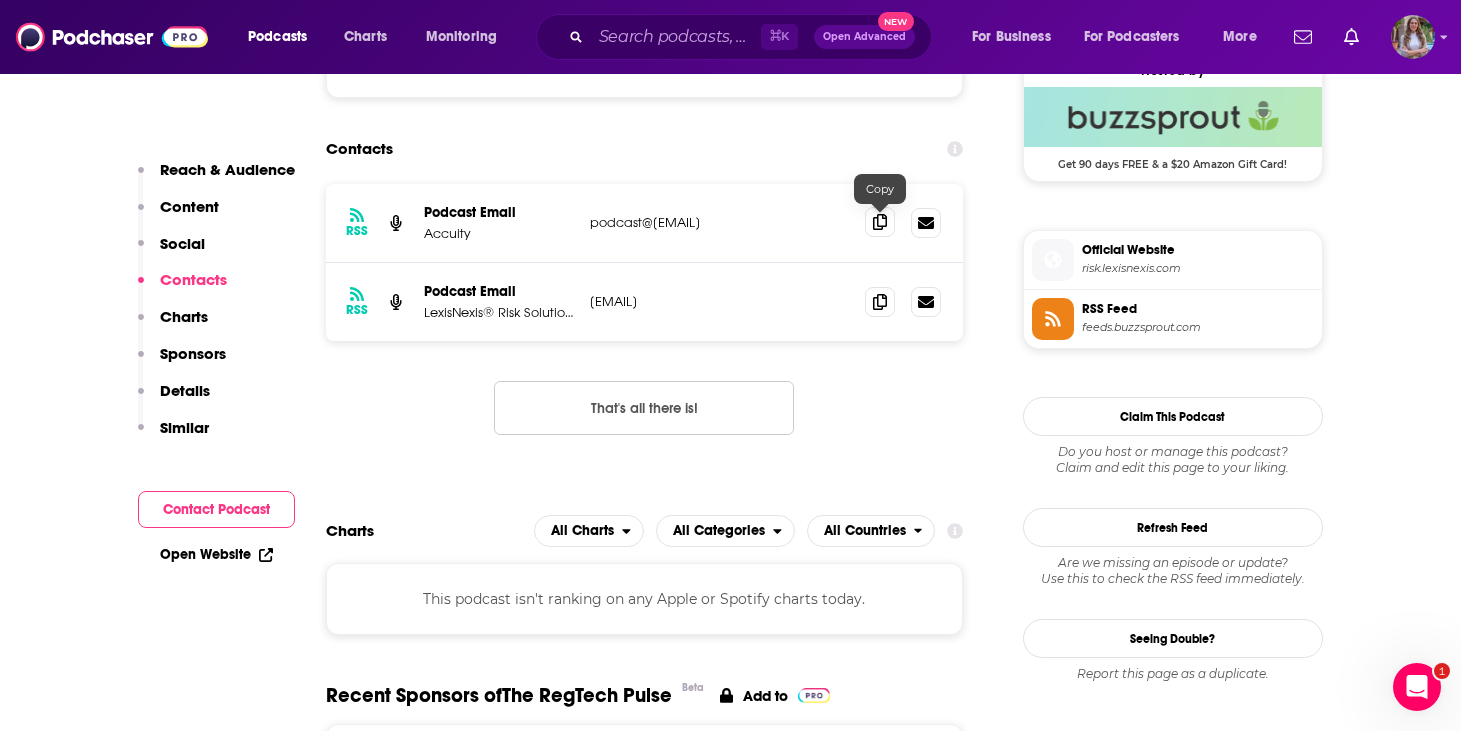 click 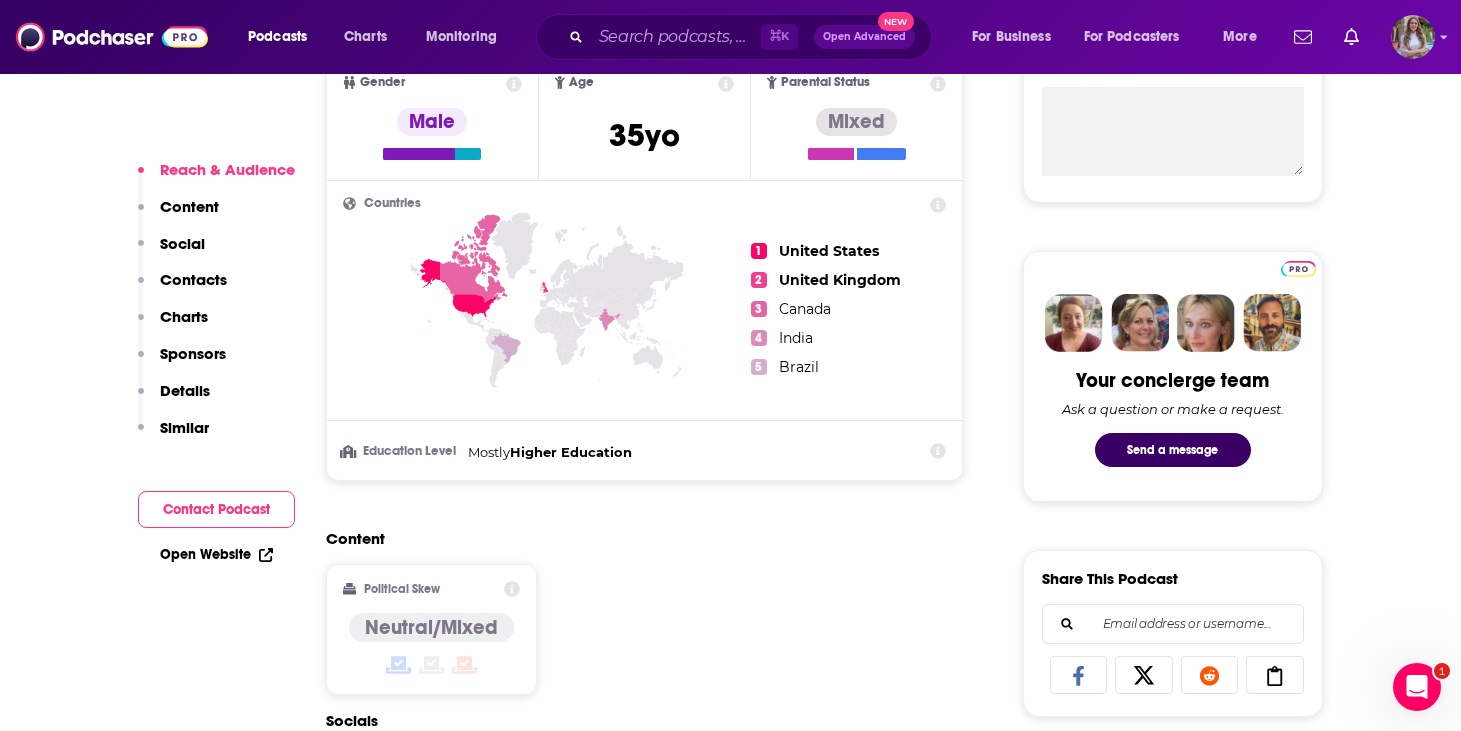 scroll, scrollTop: 1291, scrollLeft: 0, axis: vertical 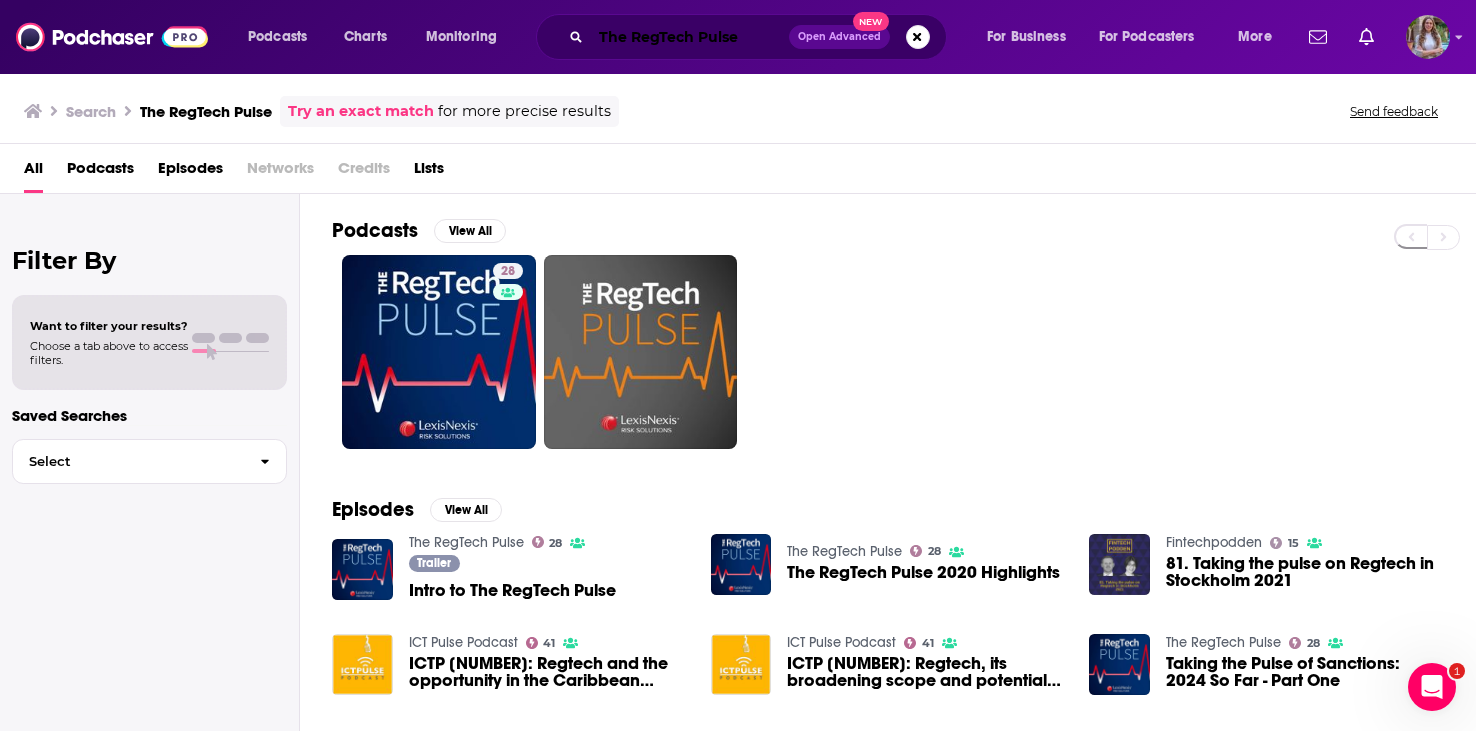click on "The RegTech Pulse" at bounding box center (690, 37) 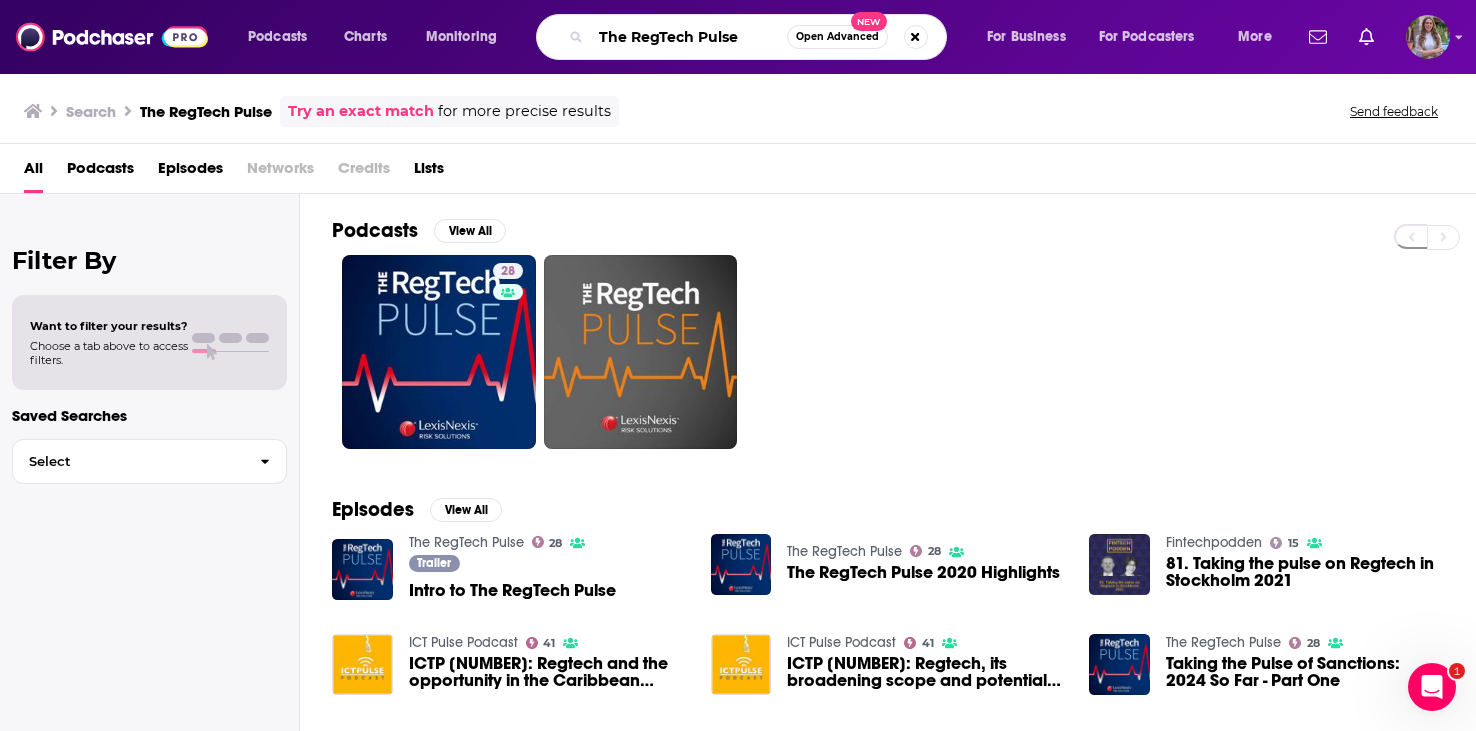 click on "The RegTech Pulse" at bounding box center (689, 37) 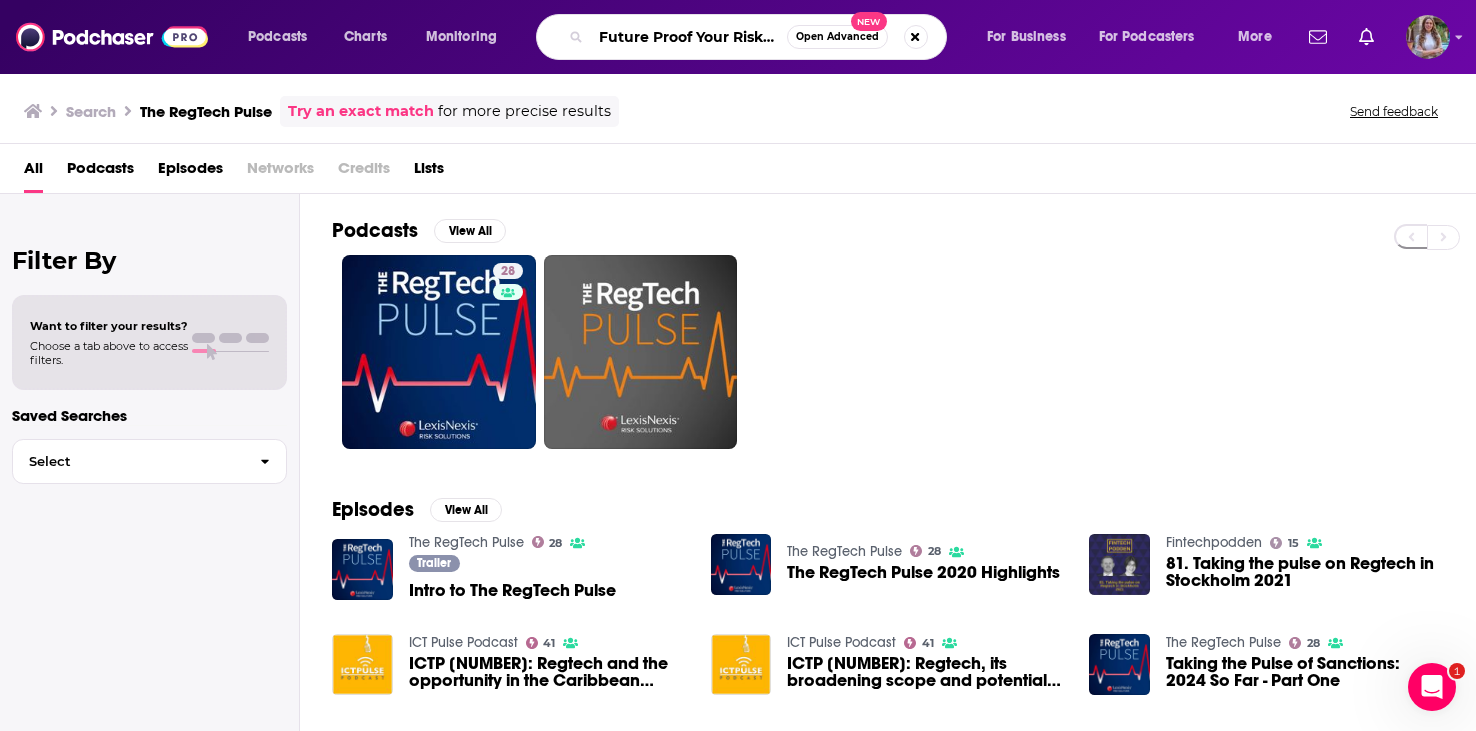 scroll, scrollTop: 0, scrollLeft: 146, axis: horizontal 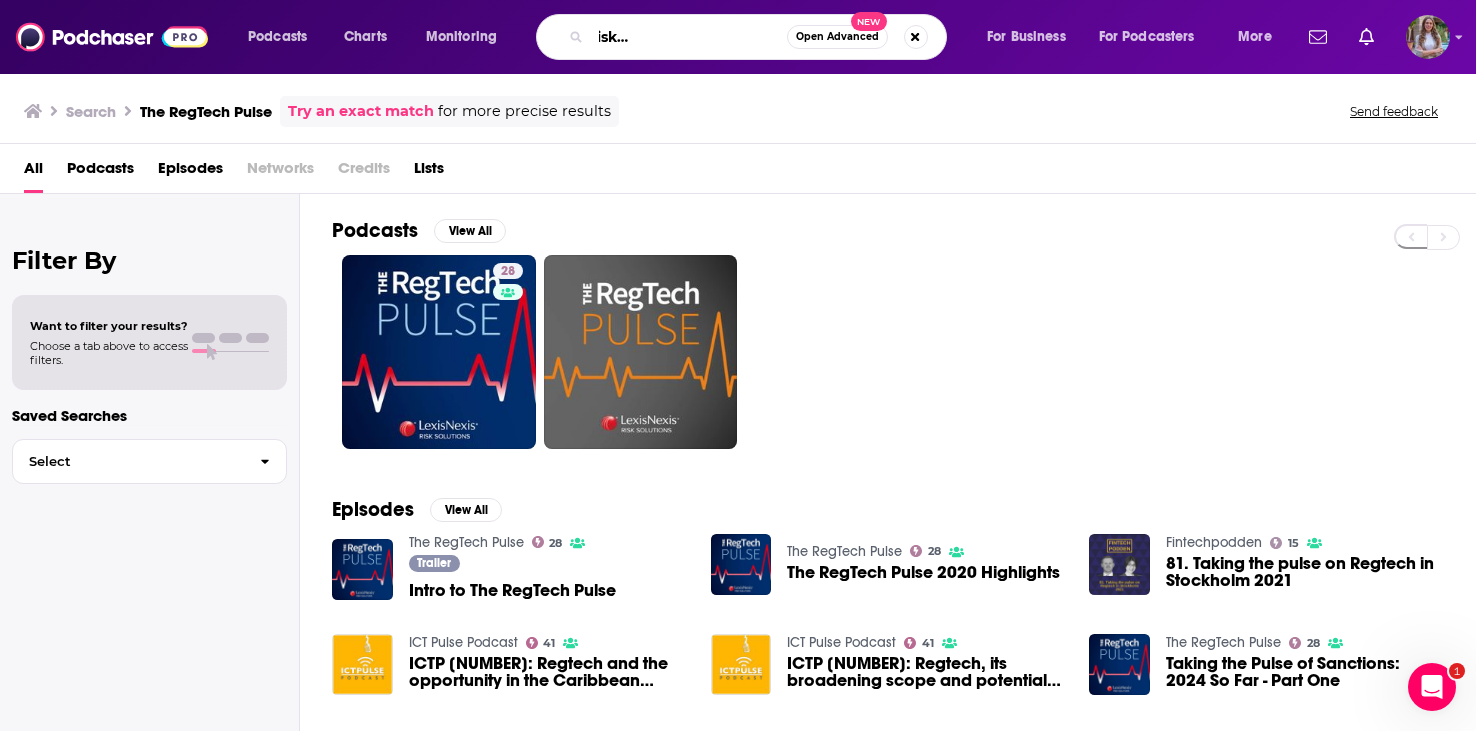 type on "Future Proof Your Risk Management with AI" 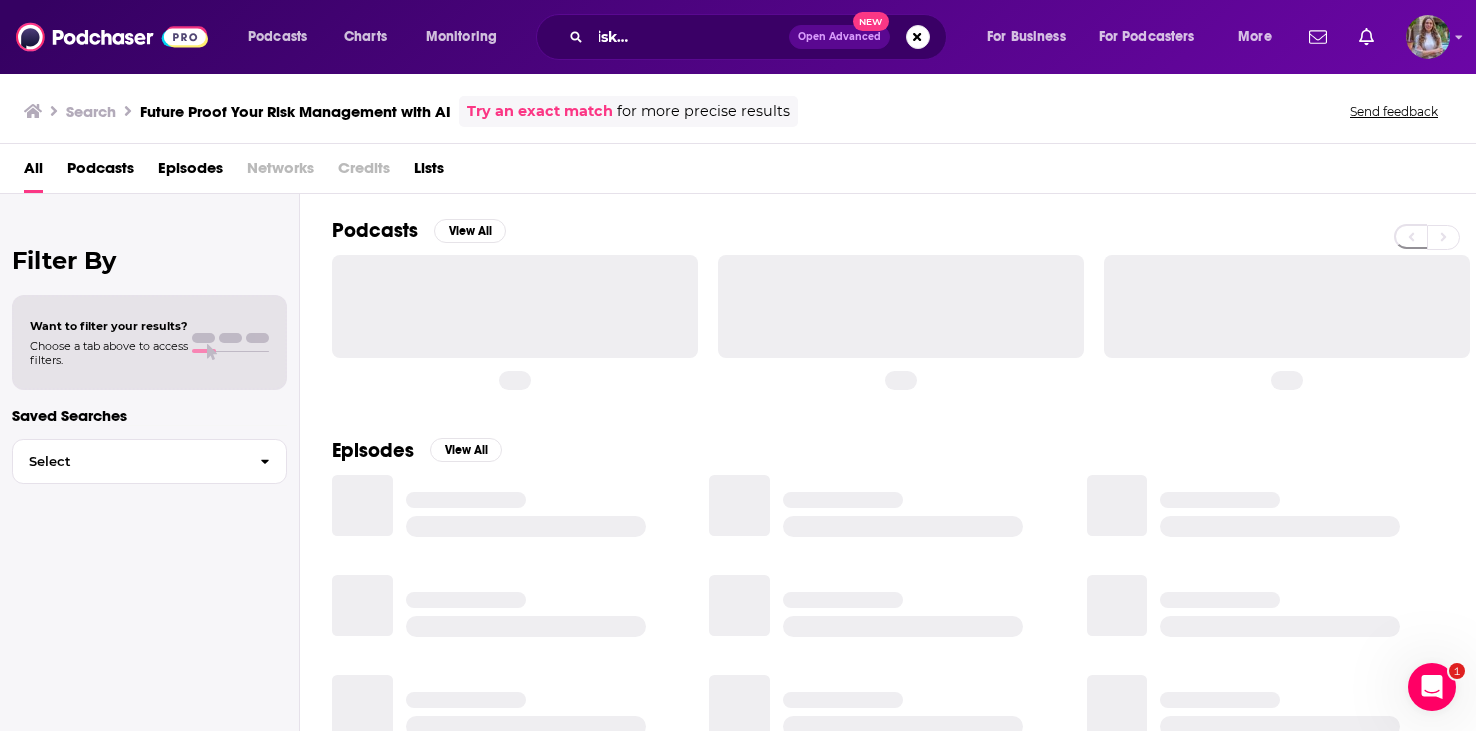 scroll, scrollTop: 0, scrollLeft: 0, axis: both 